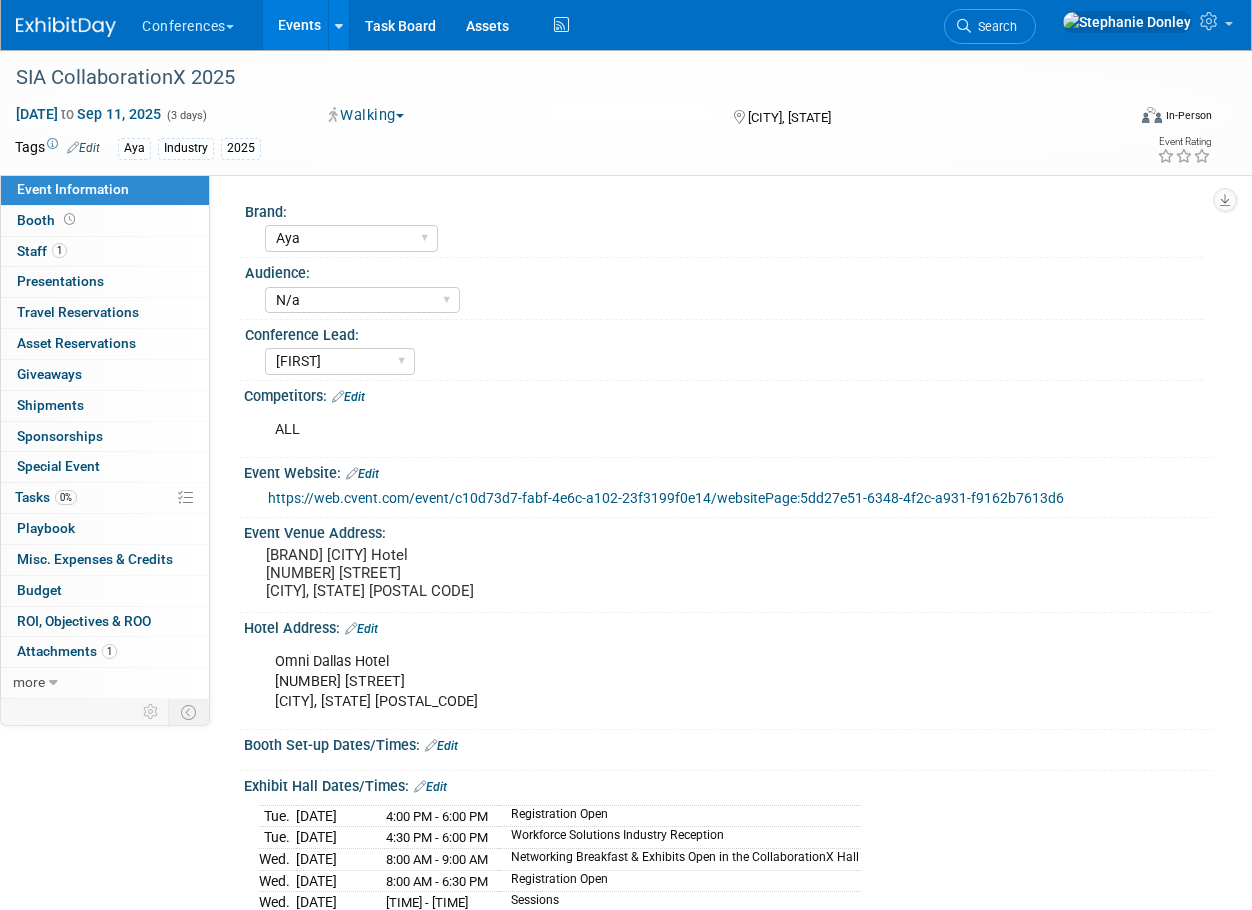select on "Aya" 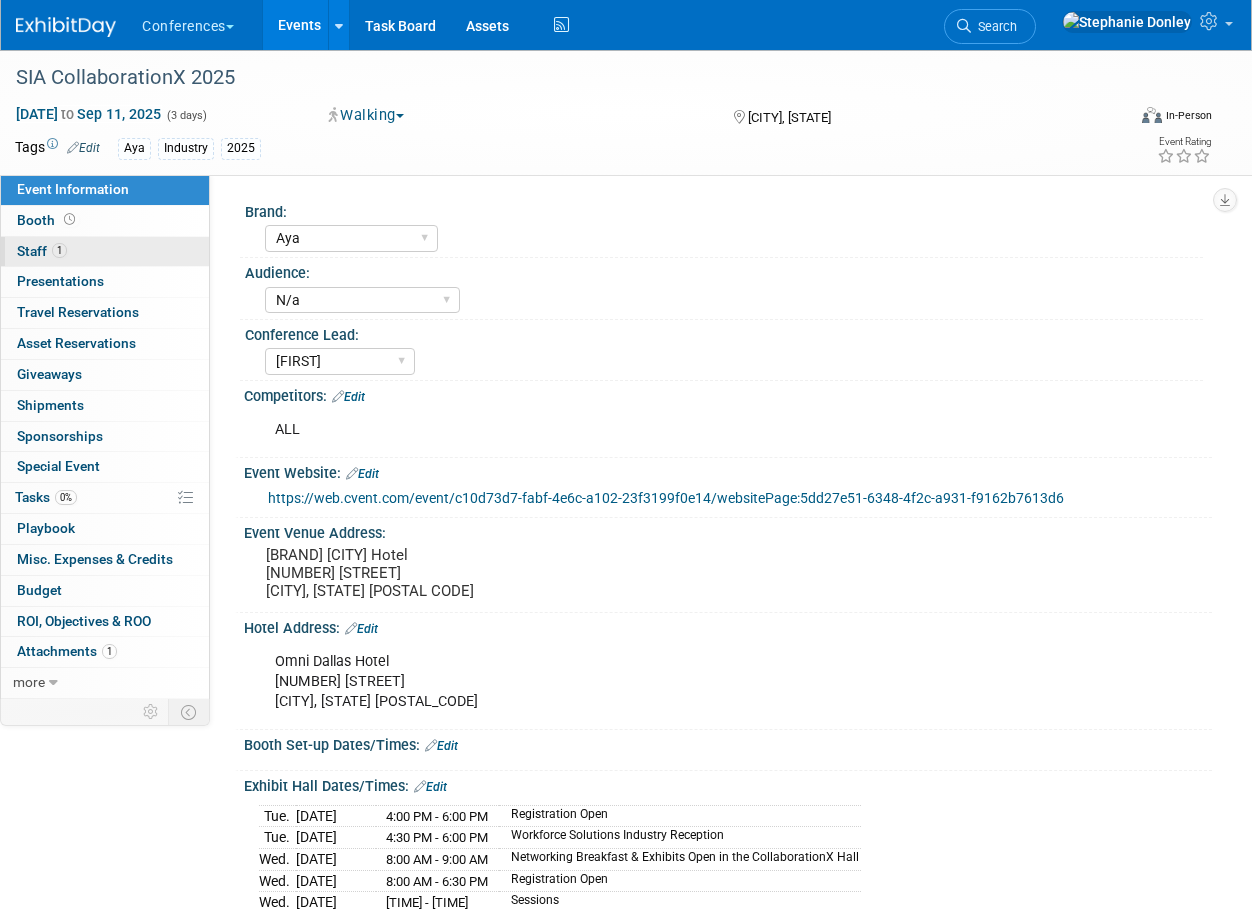 scroll, scrollTop: 0, scrollLeft: 0, axis: both 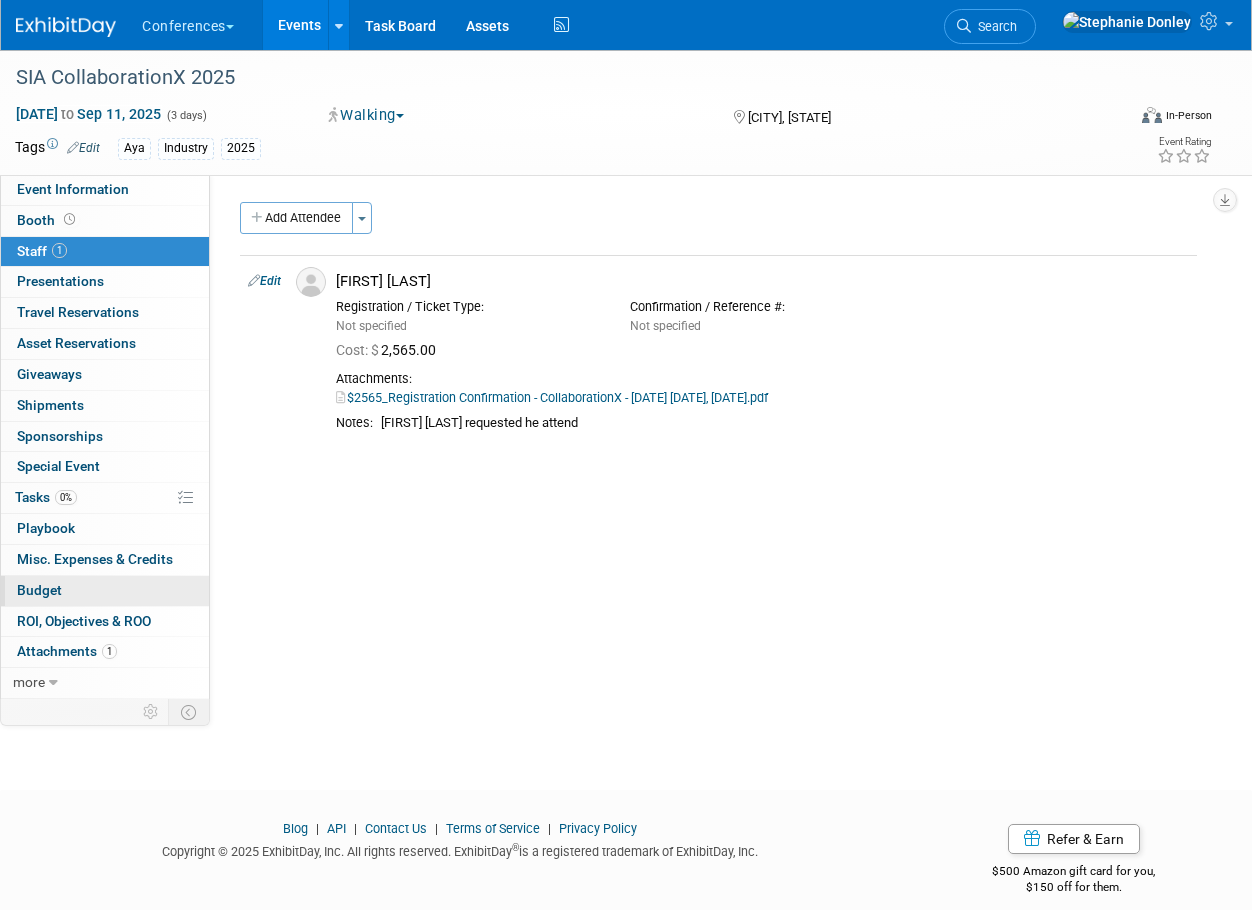 click on "Budget" at bounding box center (105, 591) 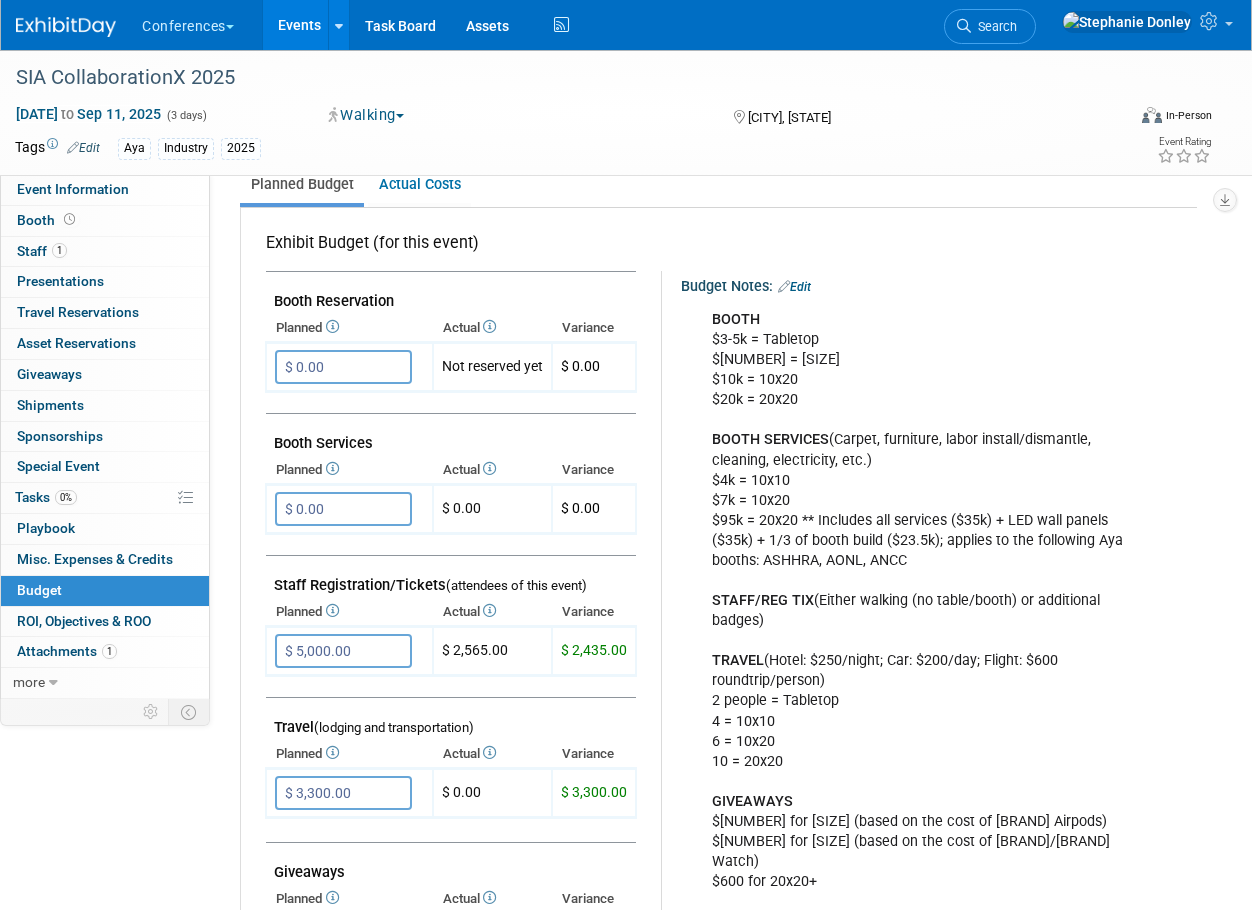 scroll, scrollTop: 294, scrollLeft: 0, axis: vertical 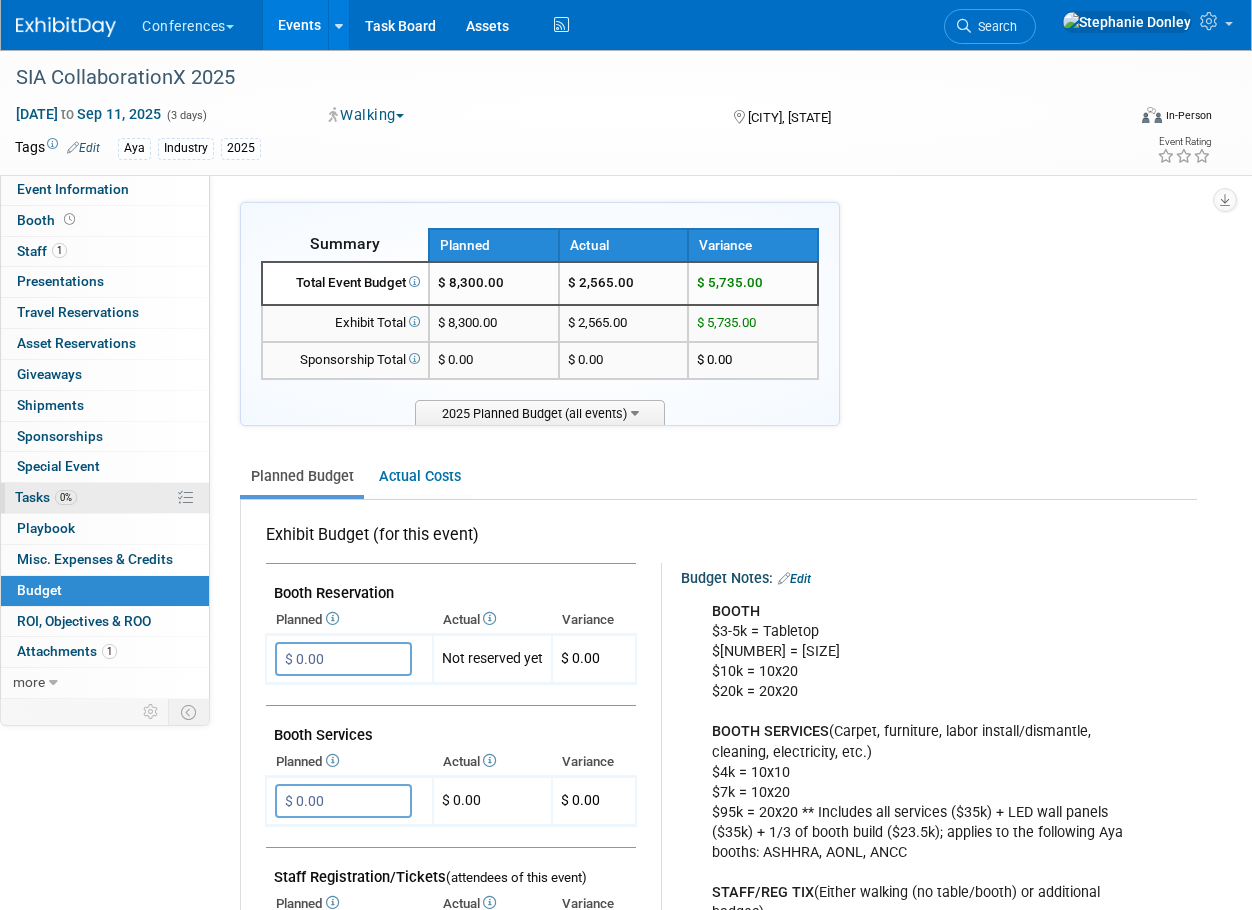 click on "Tasks 0%" at bounding box center [46, 497] 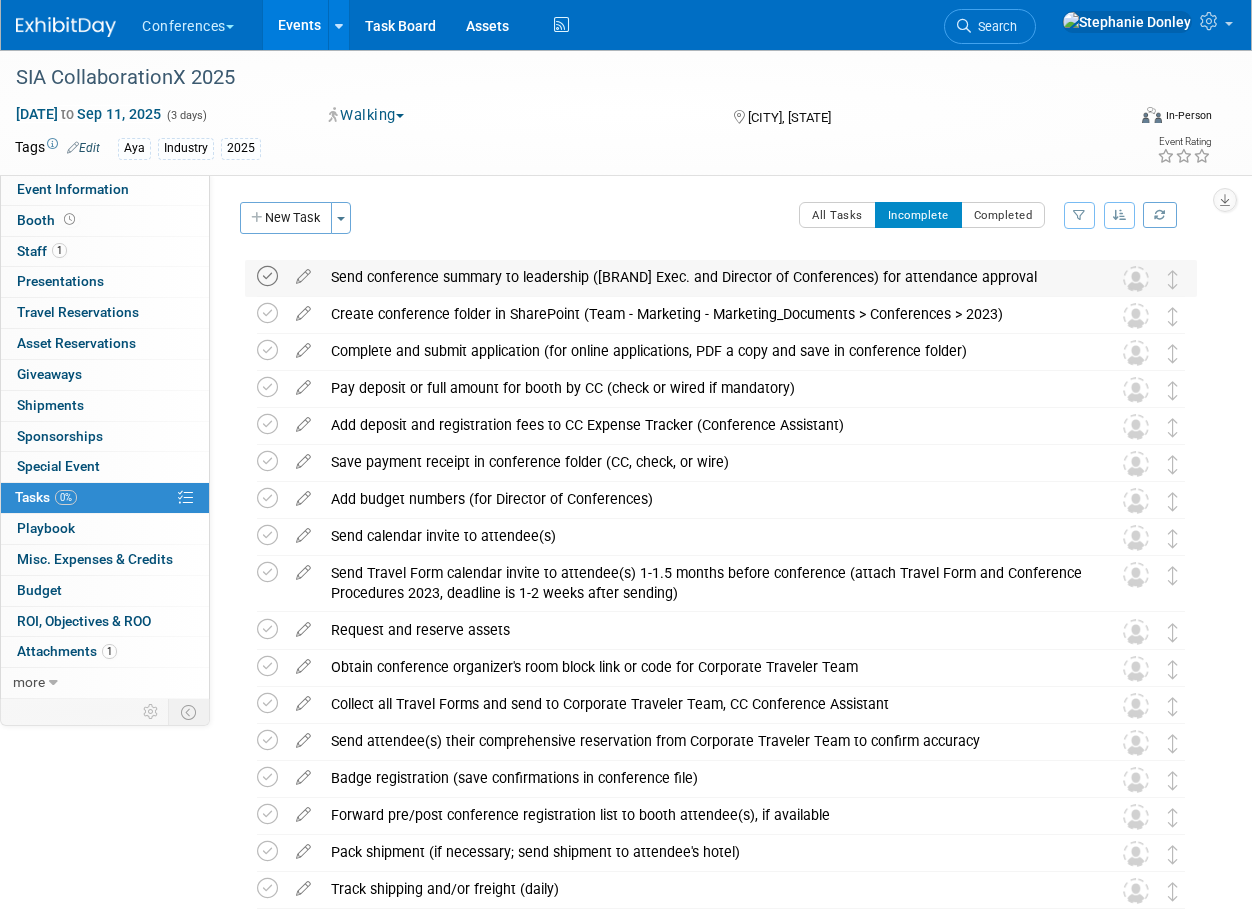 click at bounding box center (267, 276) 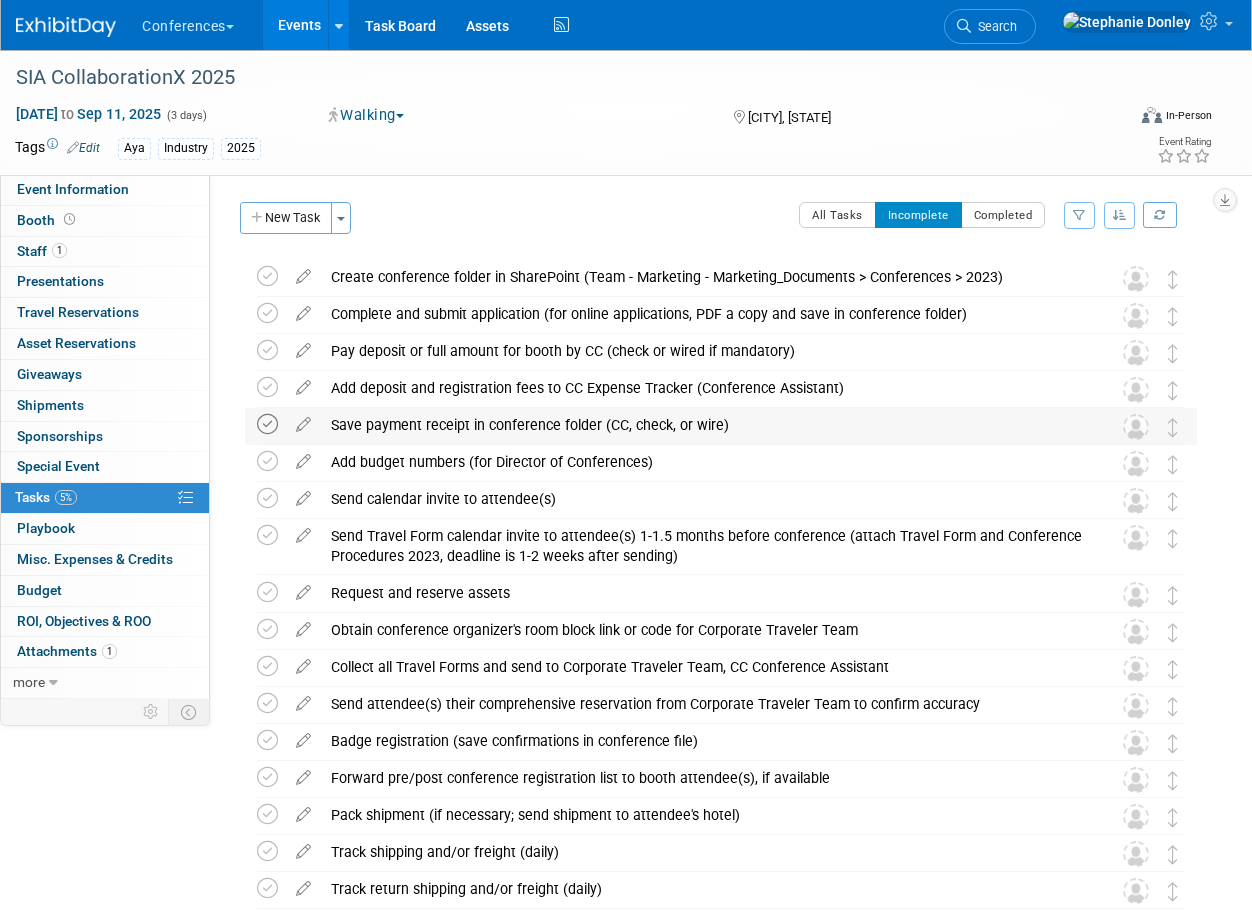 click at bounding box center [267, 424] 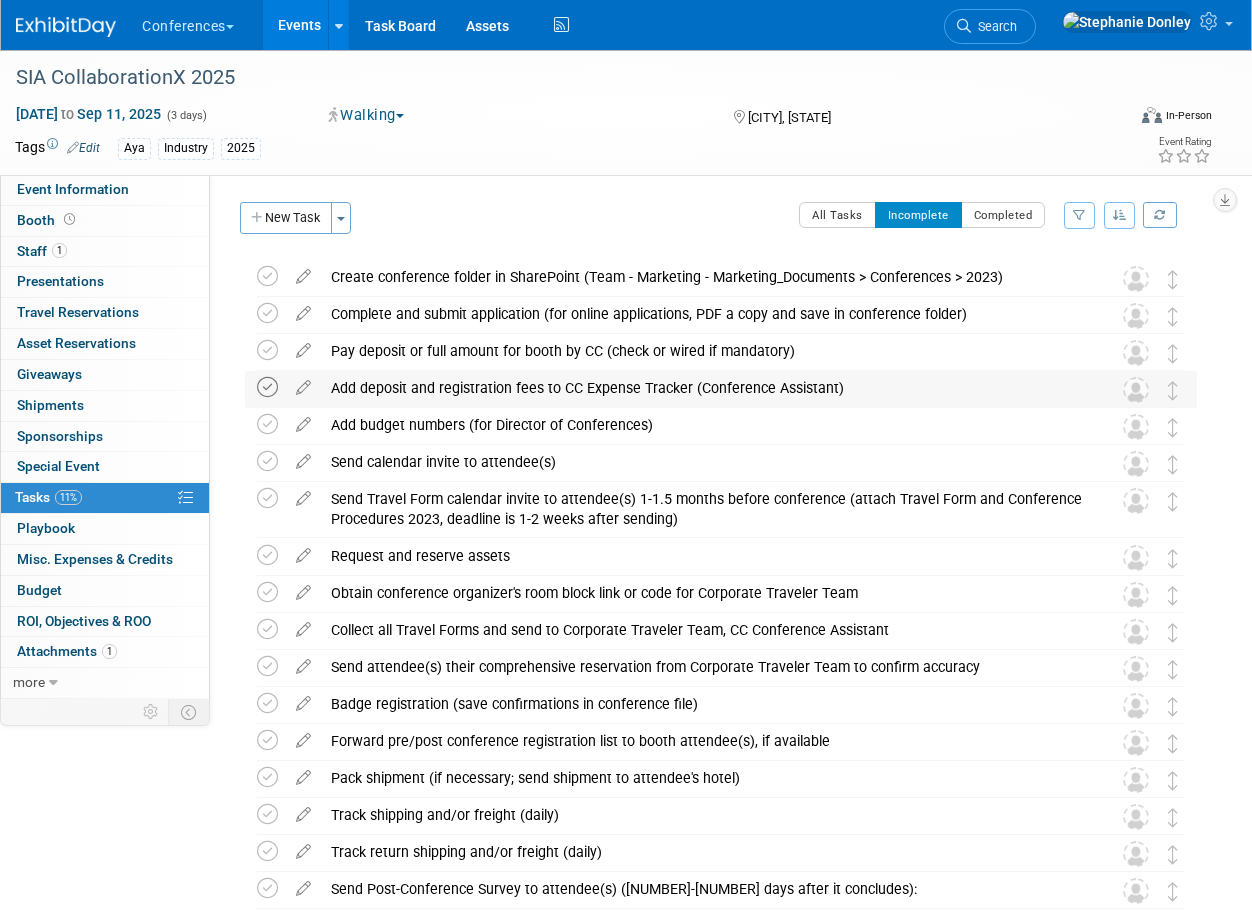 click at bounding box center (267, 387) 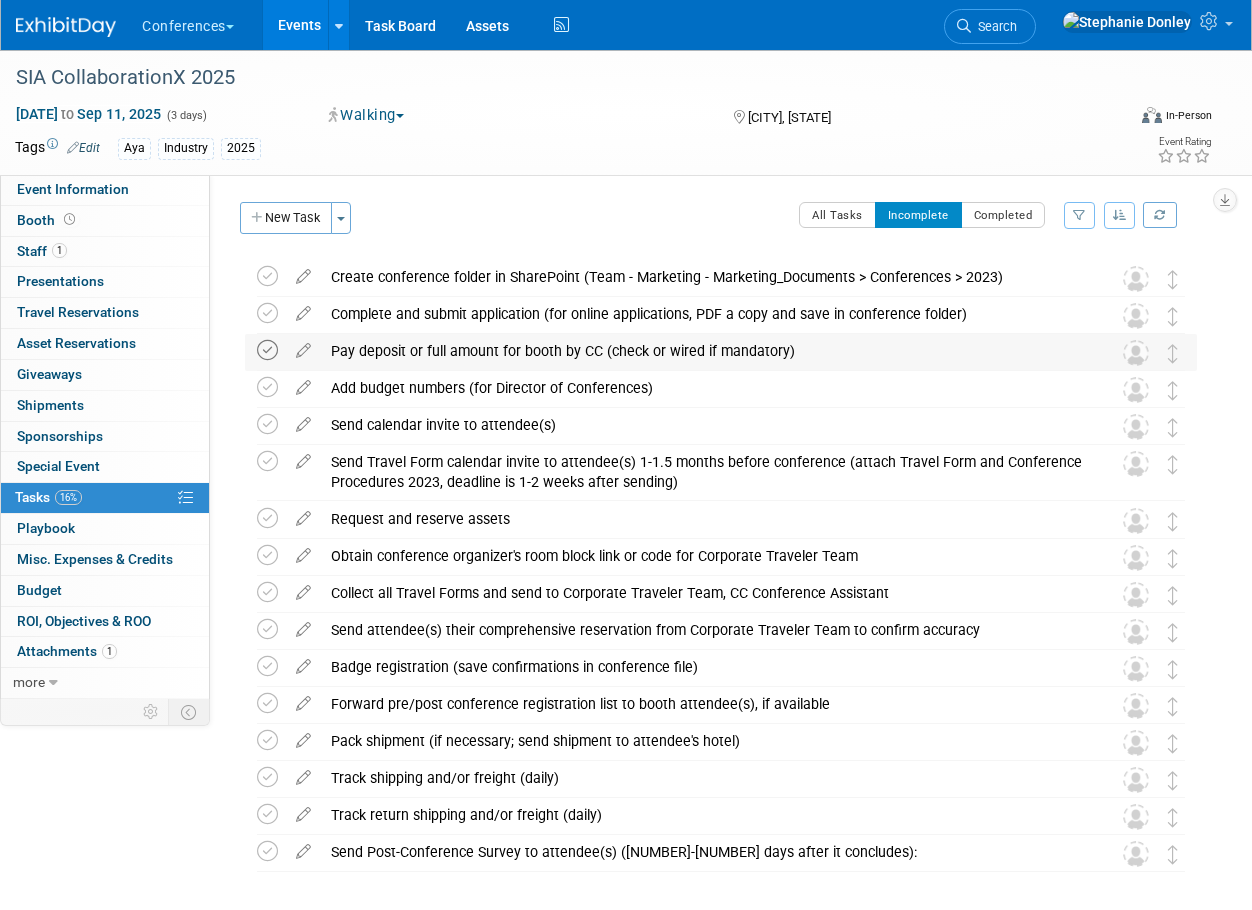 click at bounding box center (267, 350) 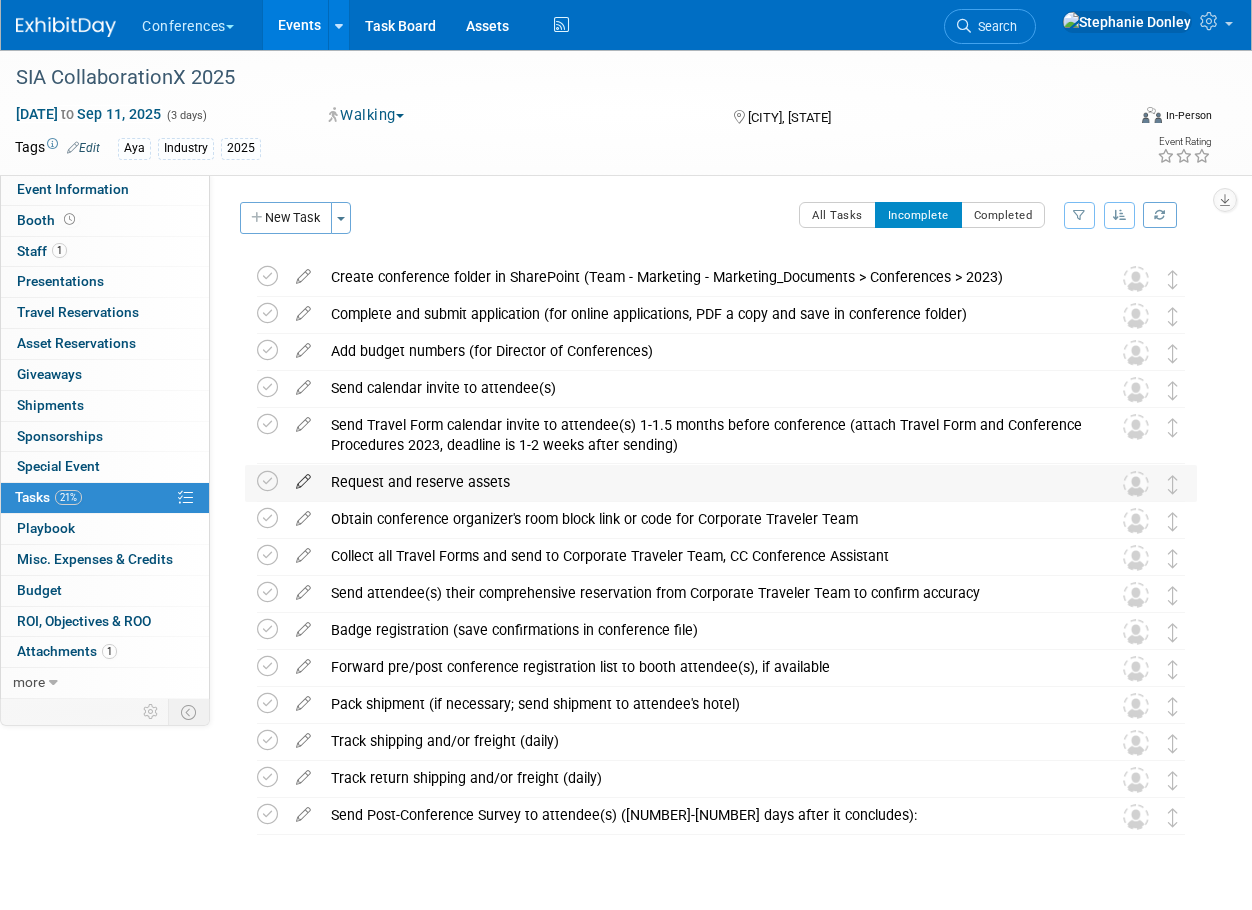 click at bounding box center (303, 477) 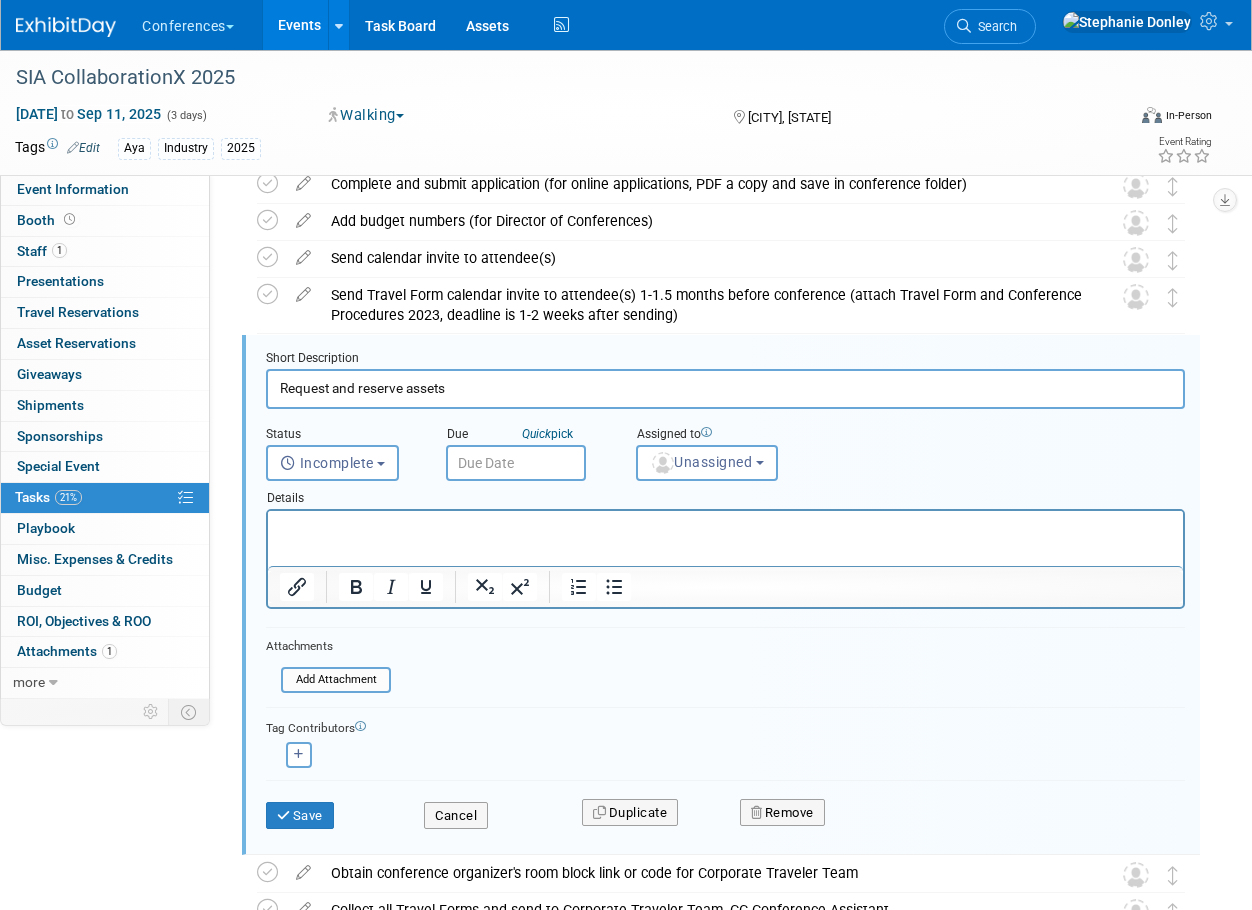 scroll, scrollTop: 172, scrollLeft: 0, axis: vertical 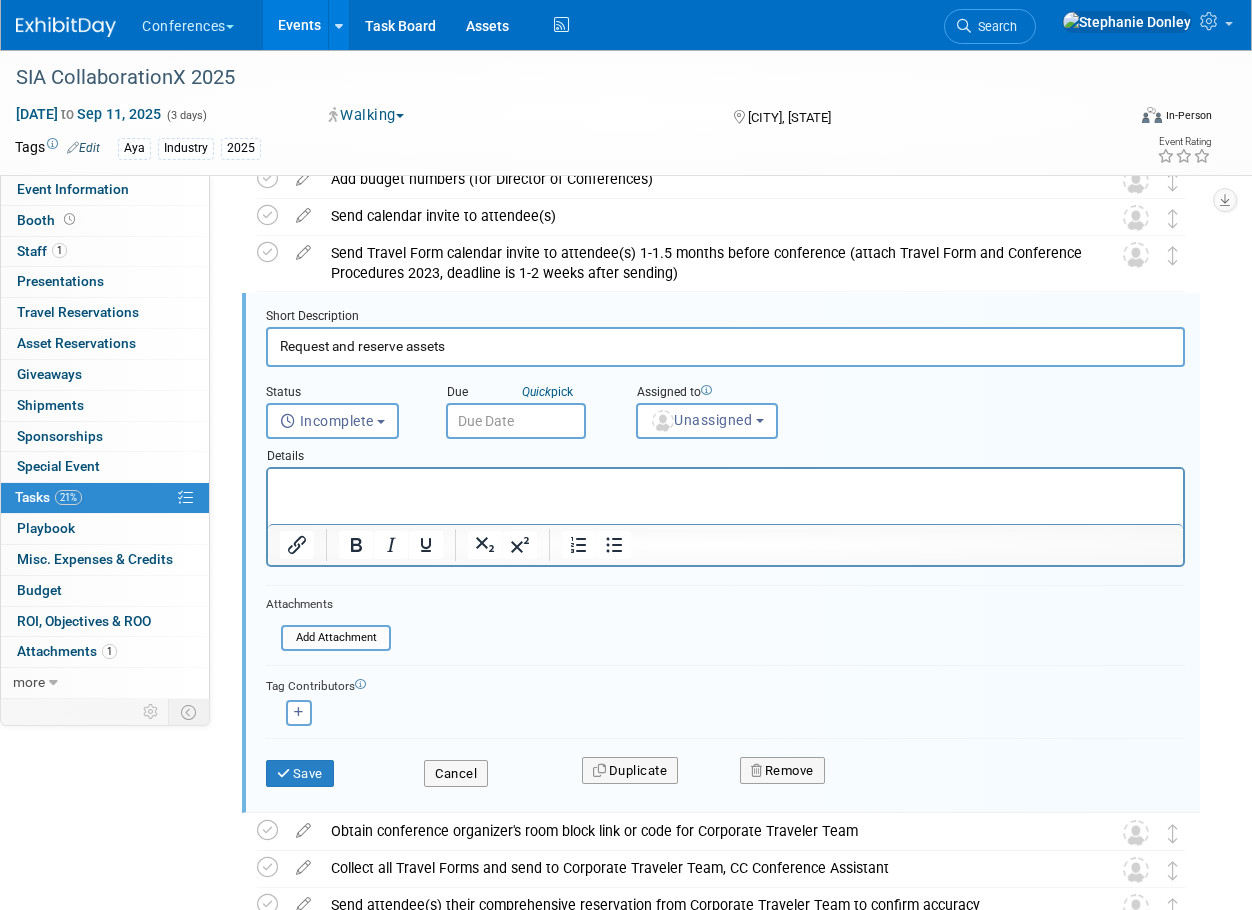 click at bounding box center (725, 482) 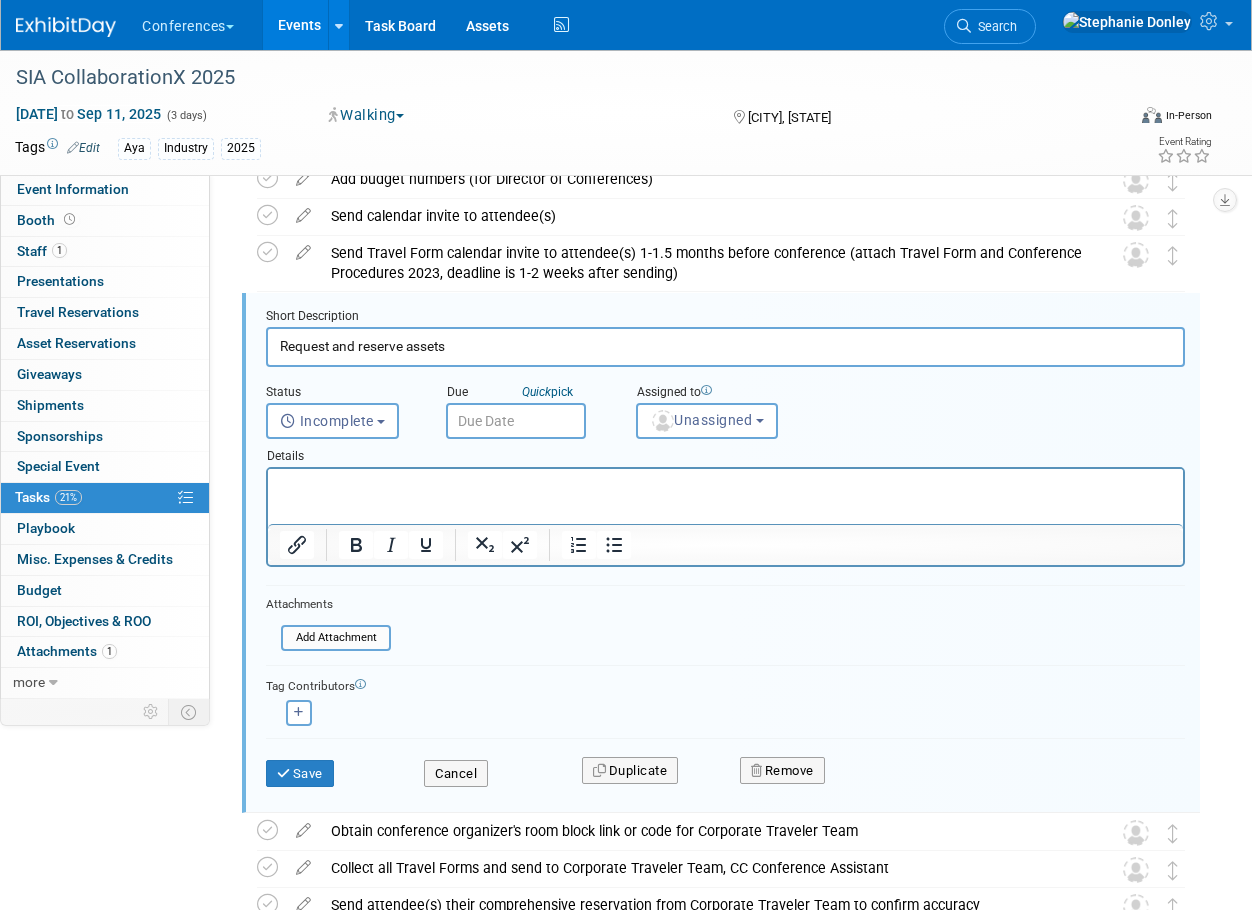 type 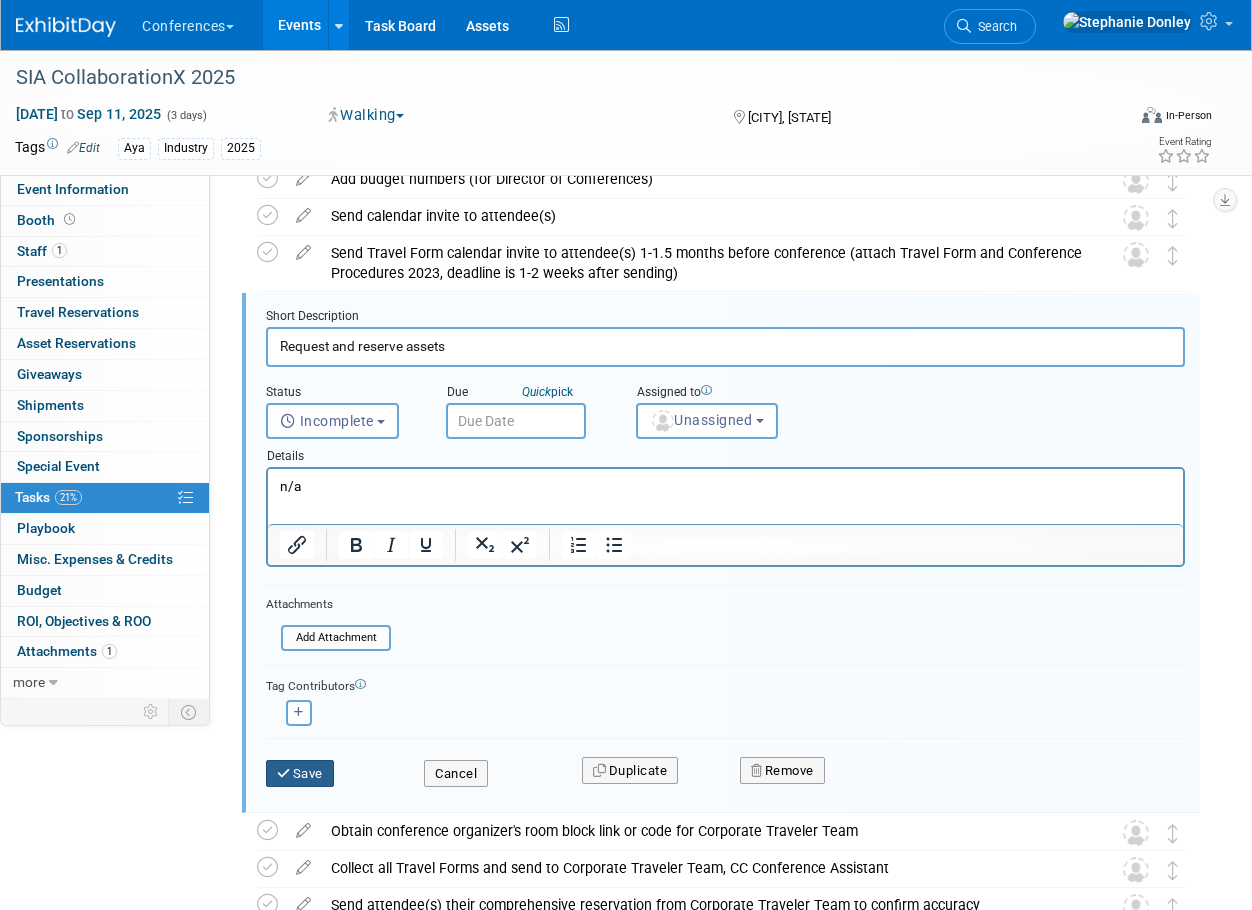 click on "Save" at bounding box center (300, 774) 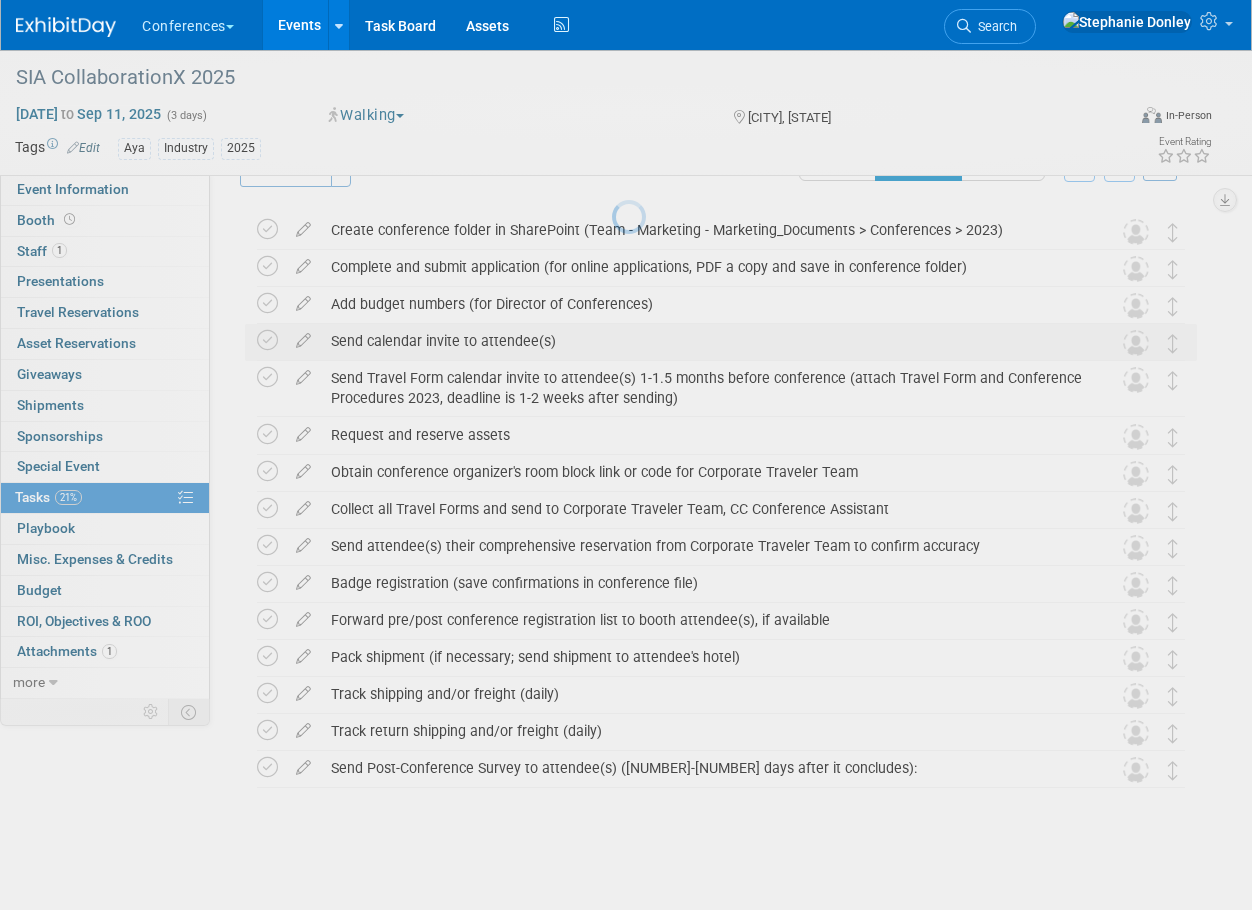 scroll, scrollTop: 47, scrollLeft: 0, axis: vertical 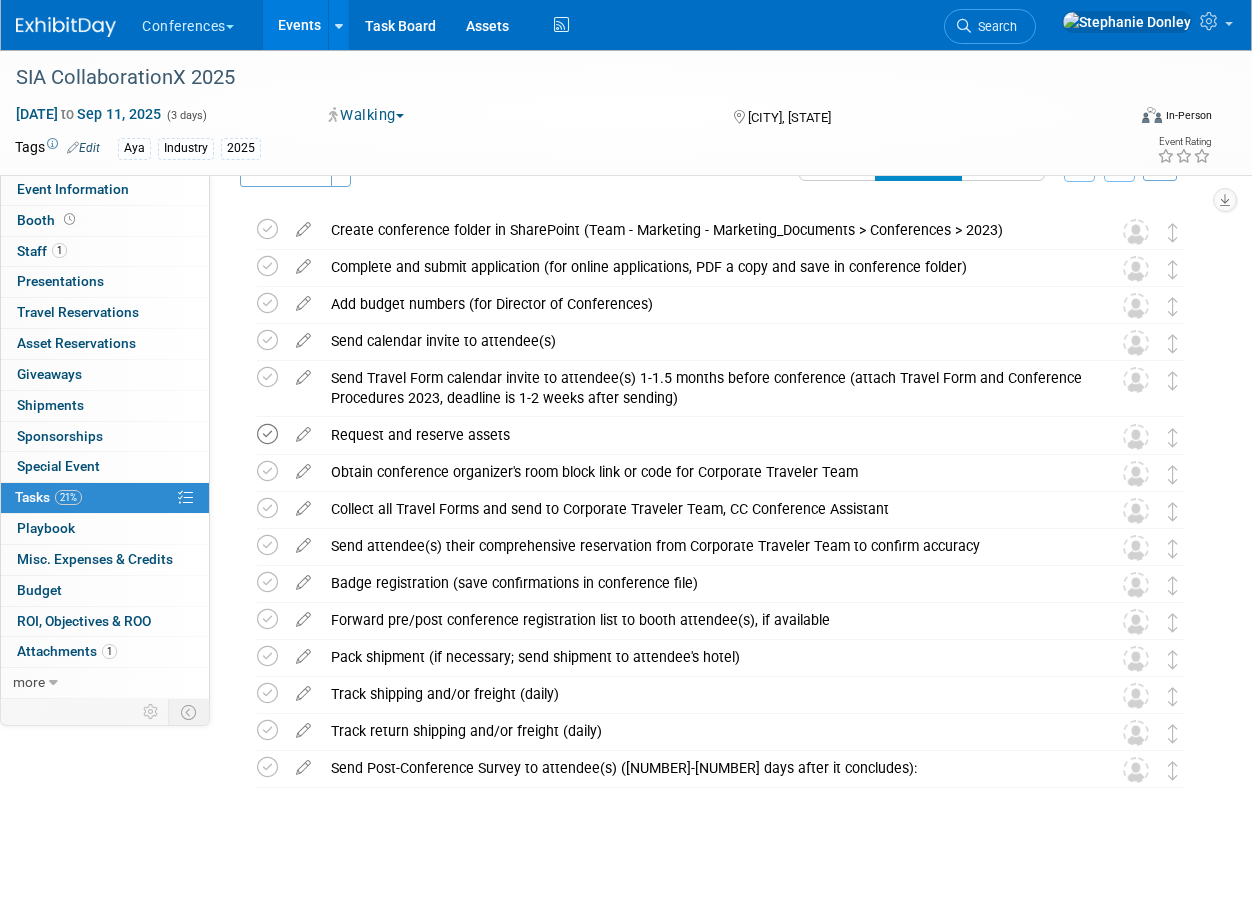 click at bounding box center [267, 434] 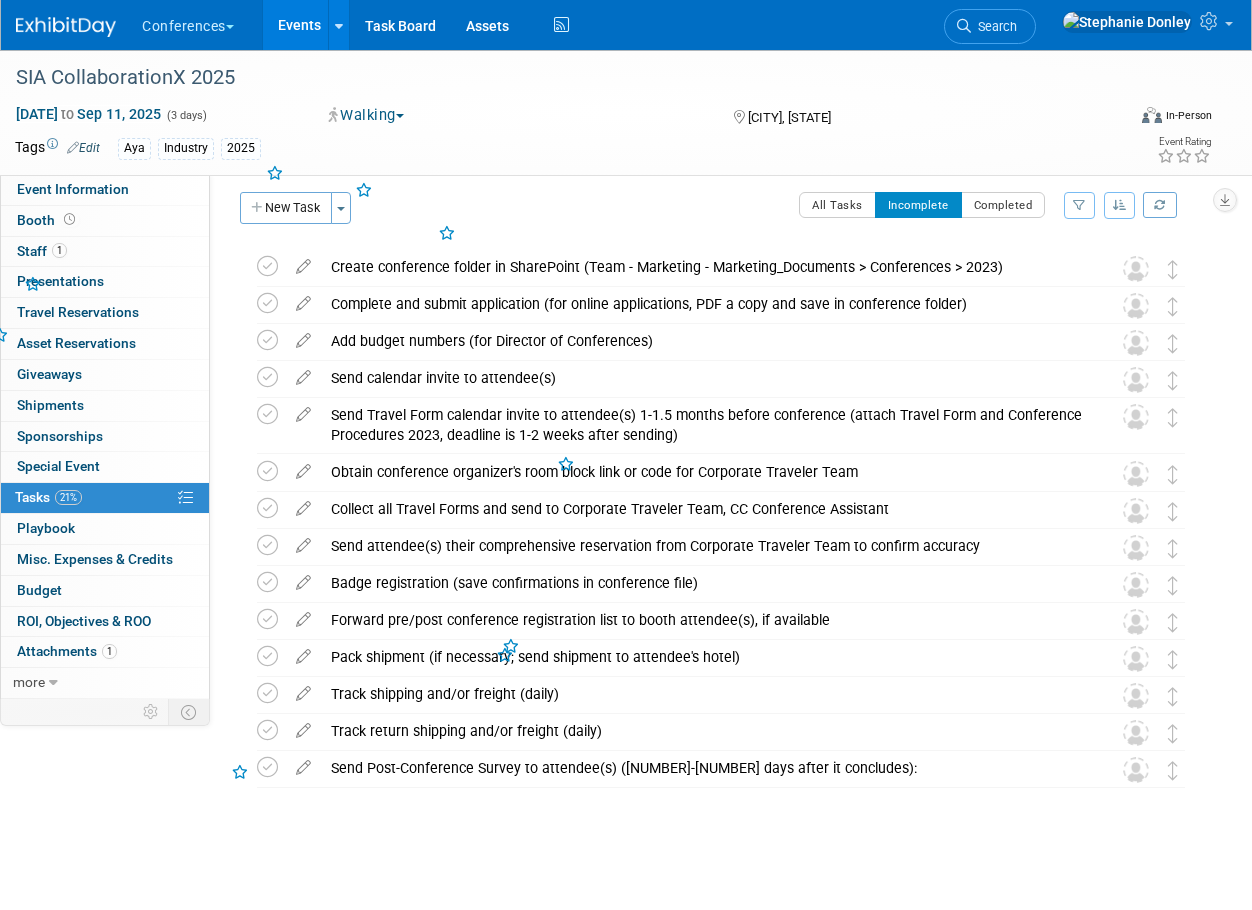 scroll, scrollTop: 10, scrollLeft: 0, axis: vertical 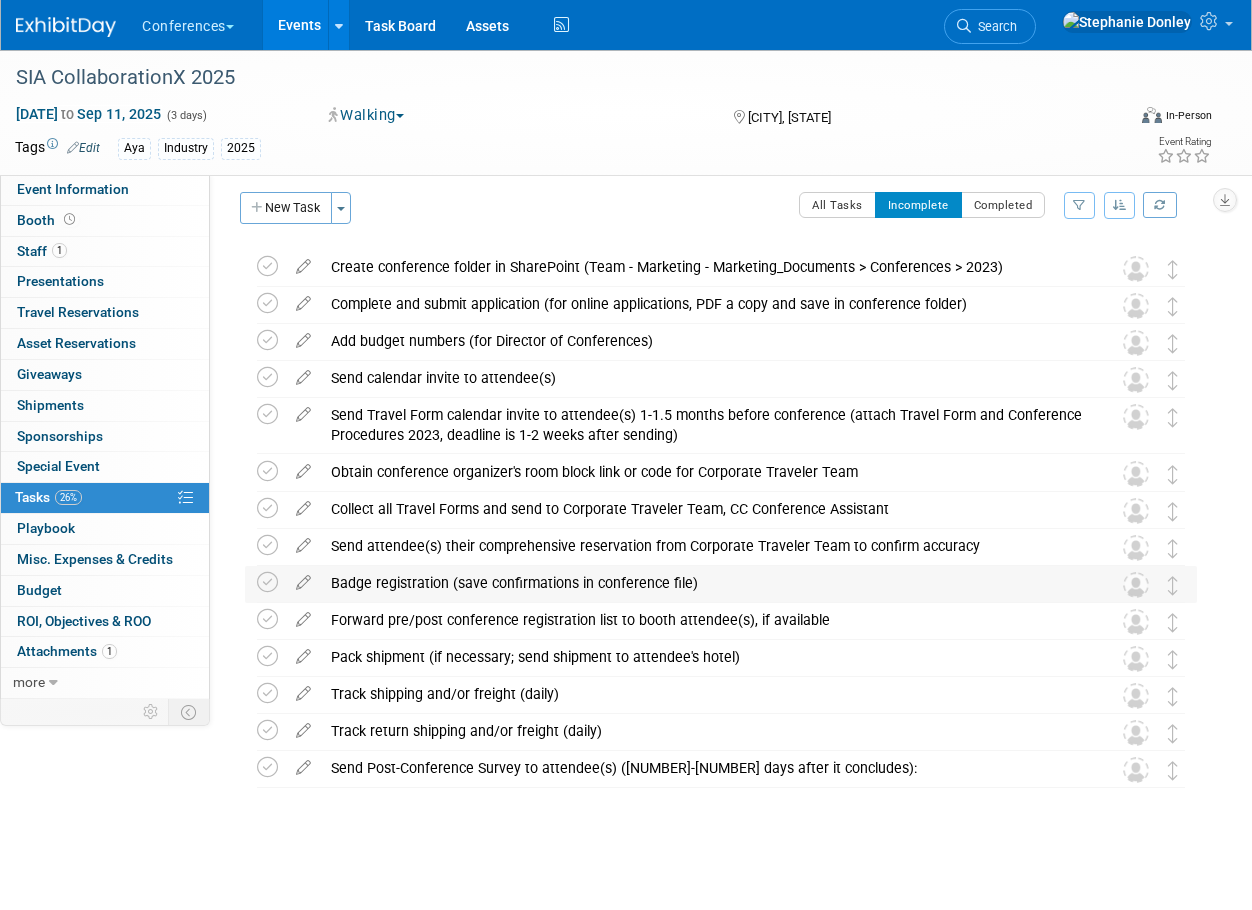 click on "Badge registration (save confirmations in conference file)" at bounding box center (702, 583) 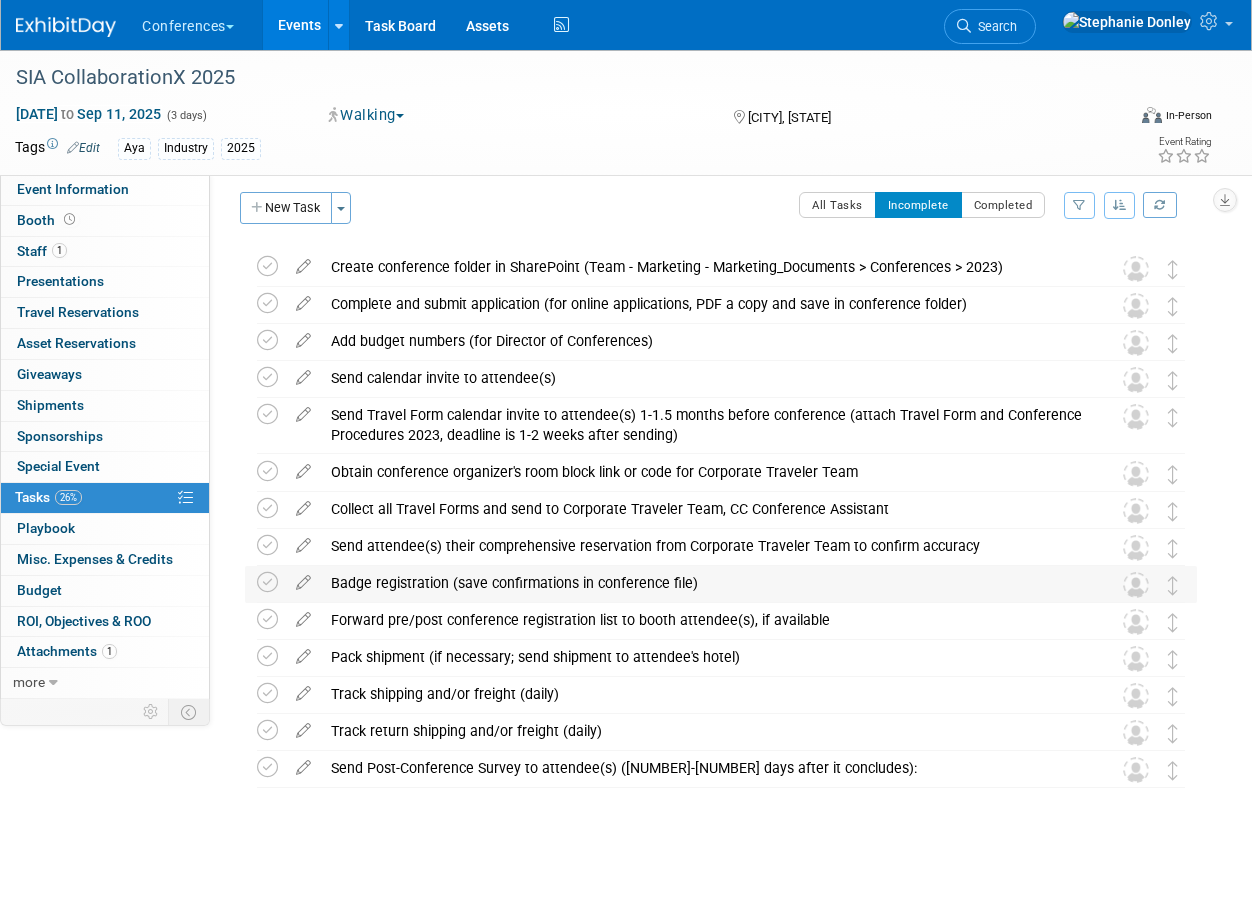scroll, scrollTop: 47, scrollLeft: 0, axis: vertical 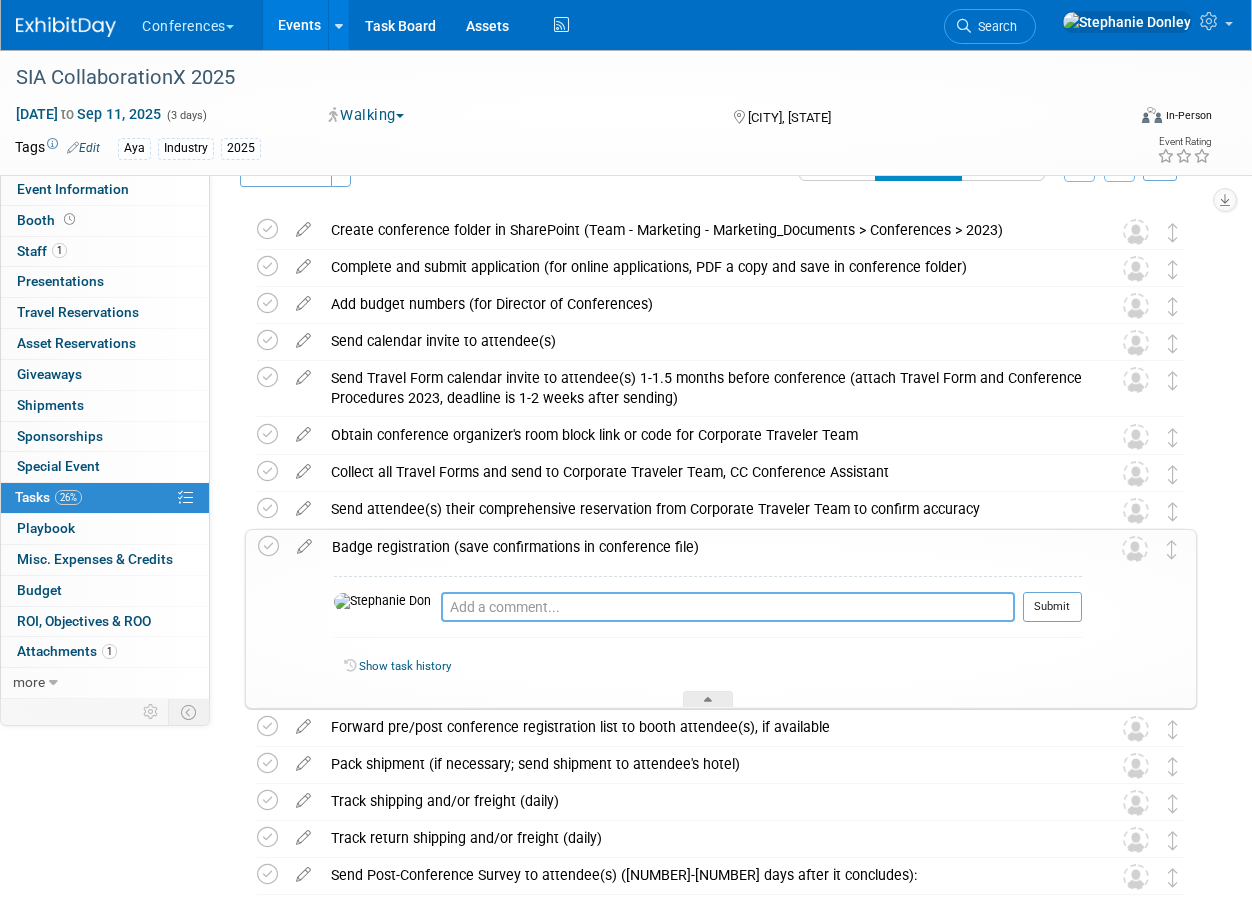 click at bounding box center [728, 607] 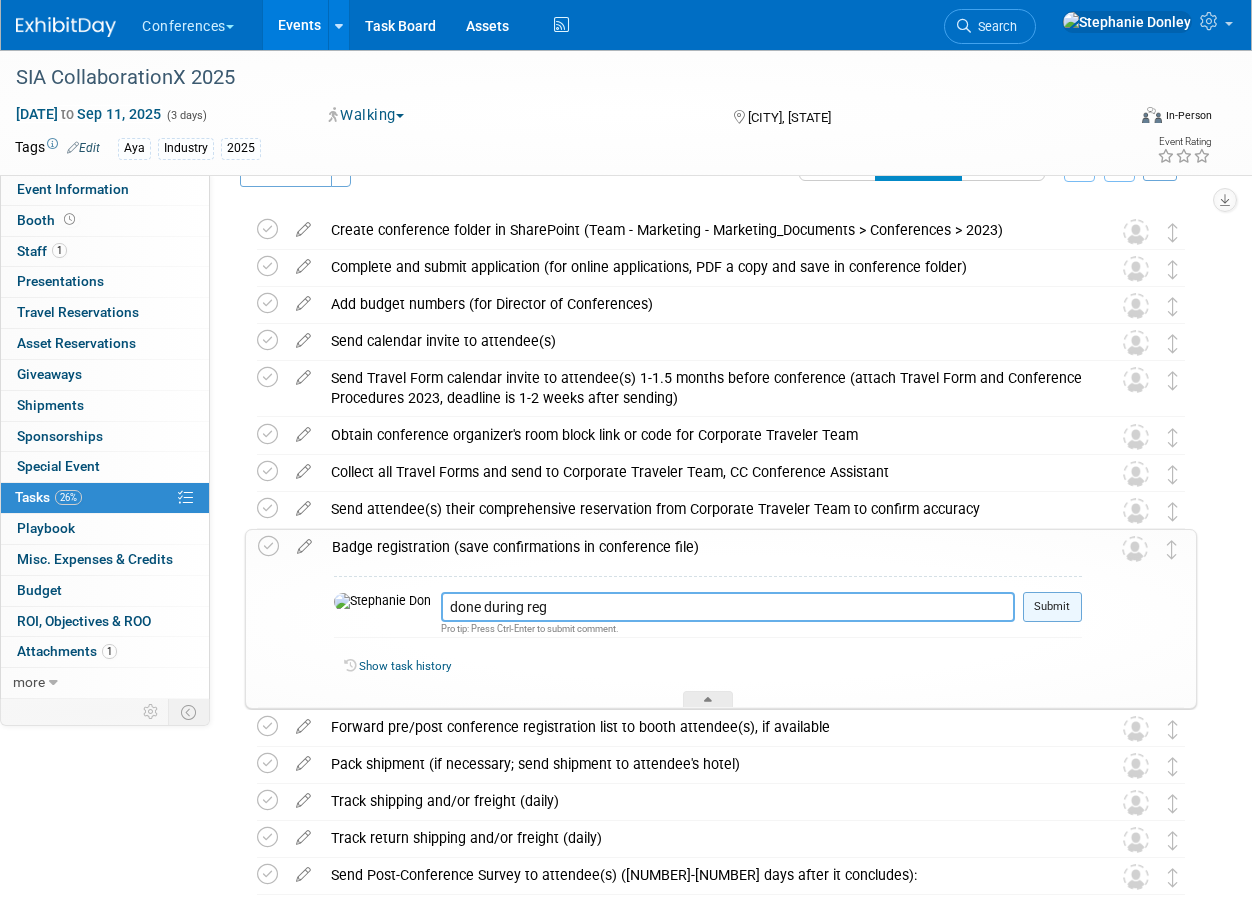 type on "done during reg" 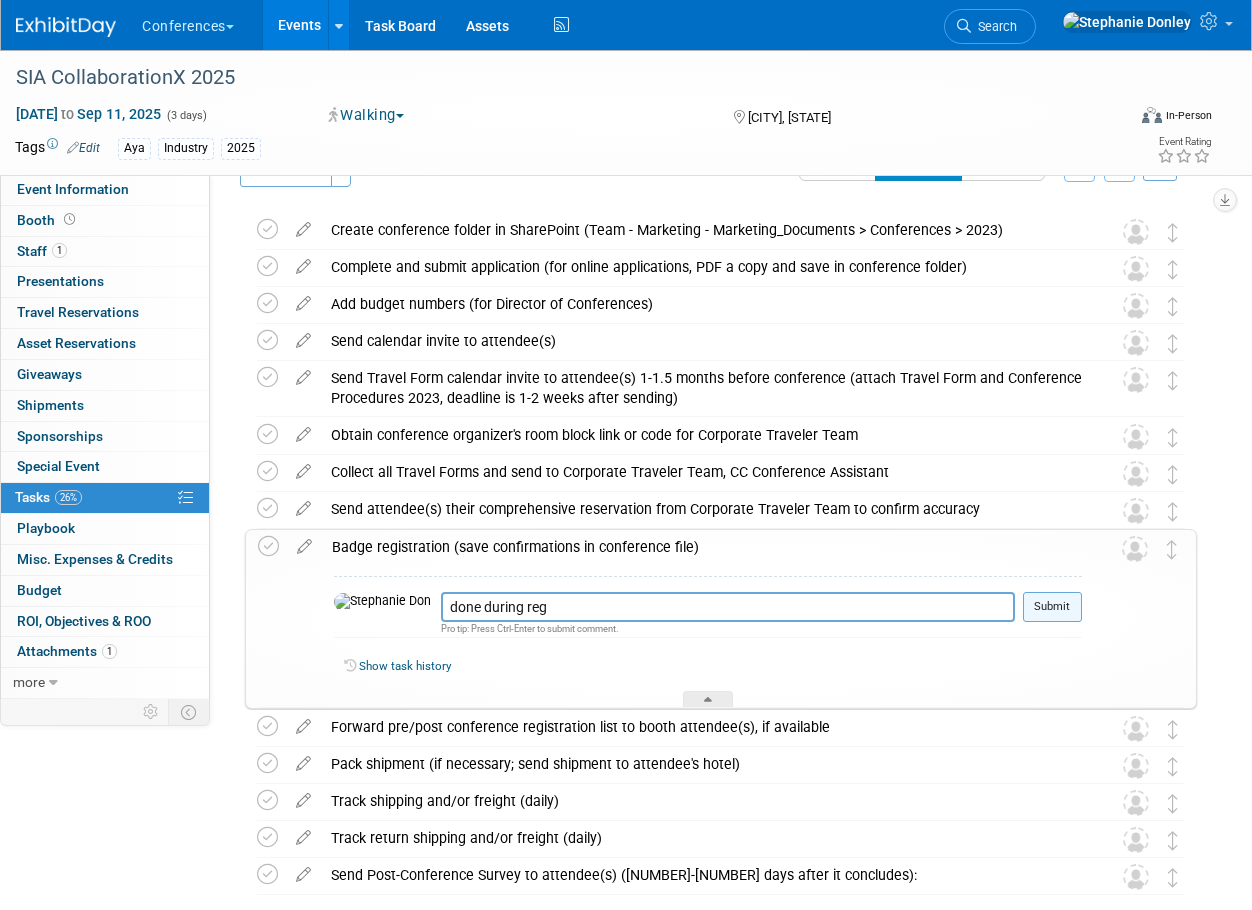 click on "Submit" at bounding box center (1052, 607) 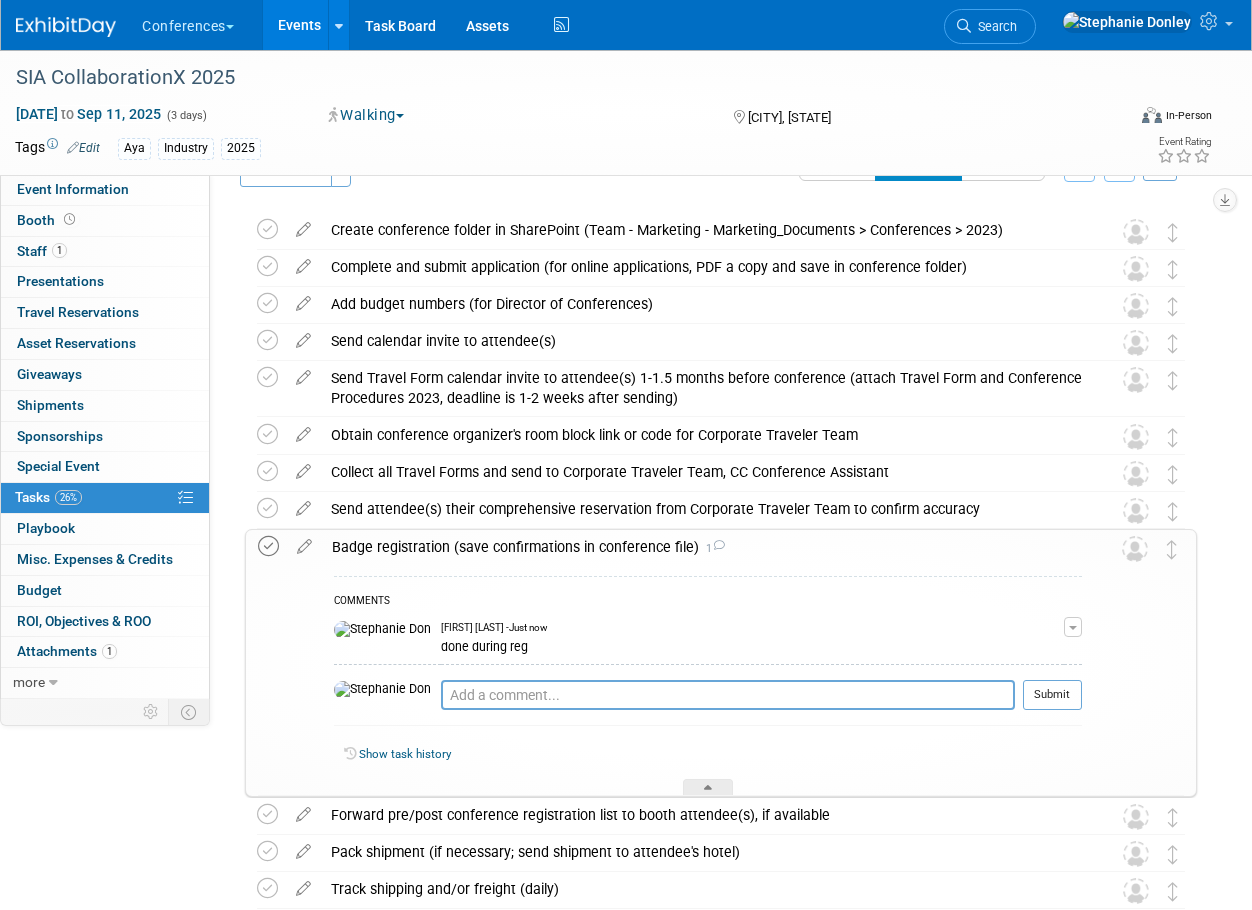 click at bounding box center (268, 546) 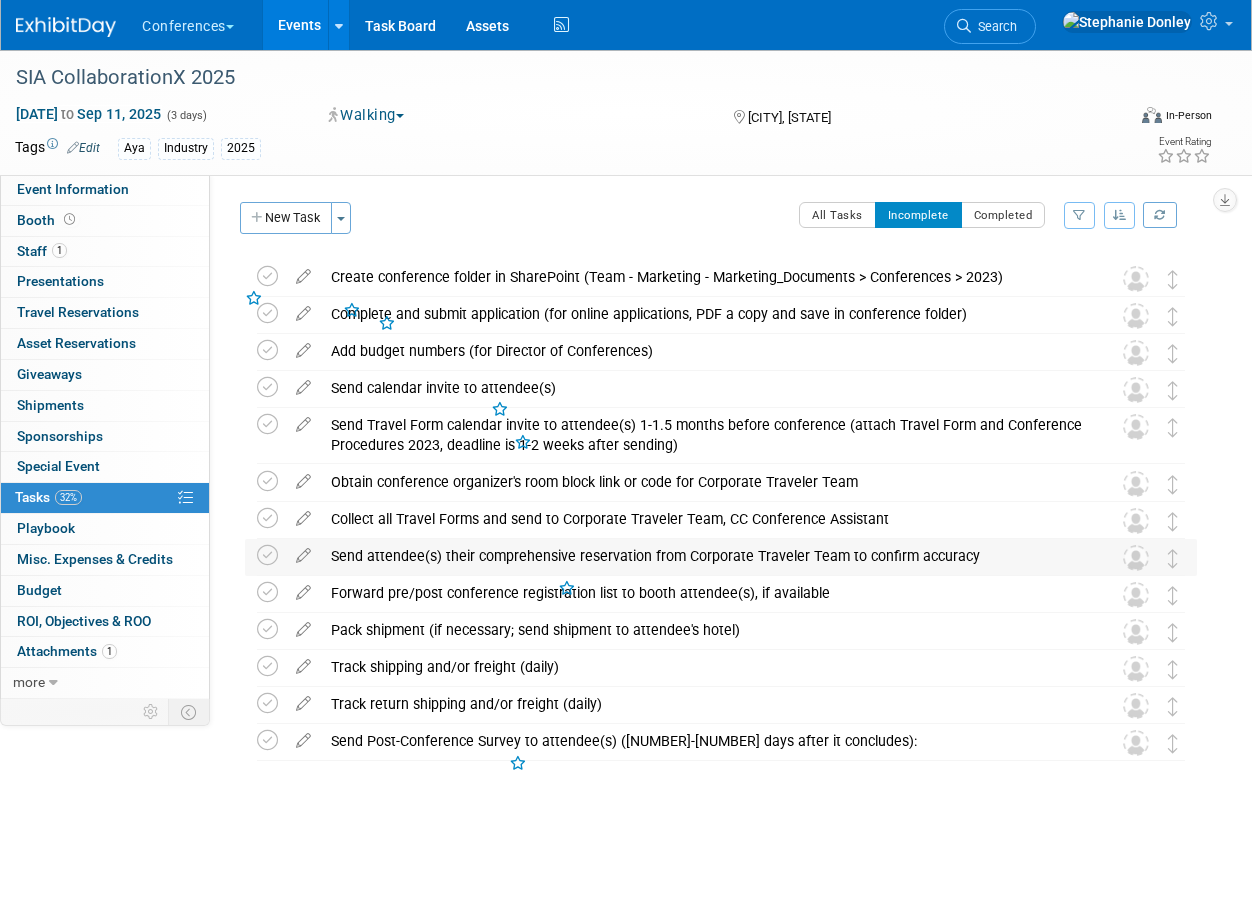 scroll, scrollTop: 0, scrollLeft: 0, axis: both 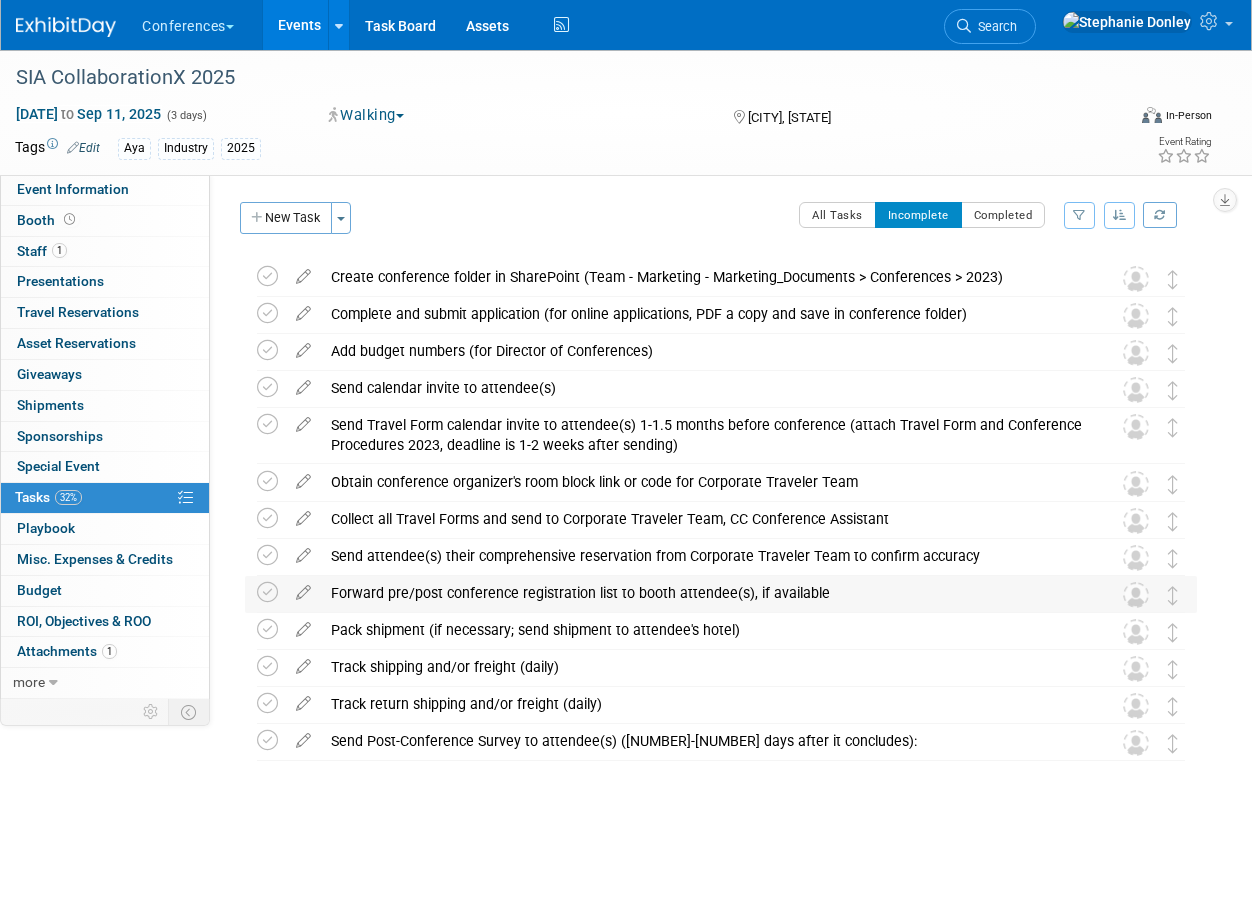 click on "Forward pre/post conference registration list to booth attendee(s), if available" at bounding box center [702, 593] 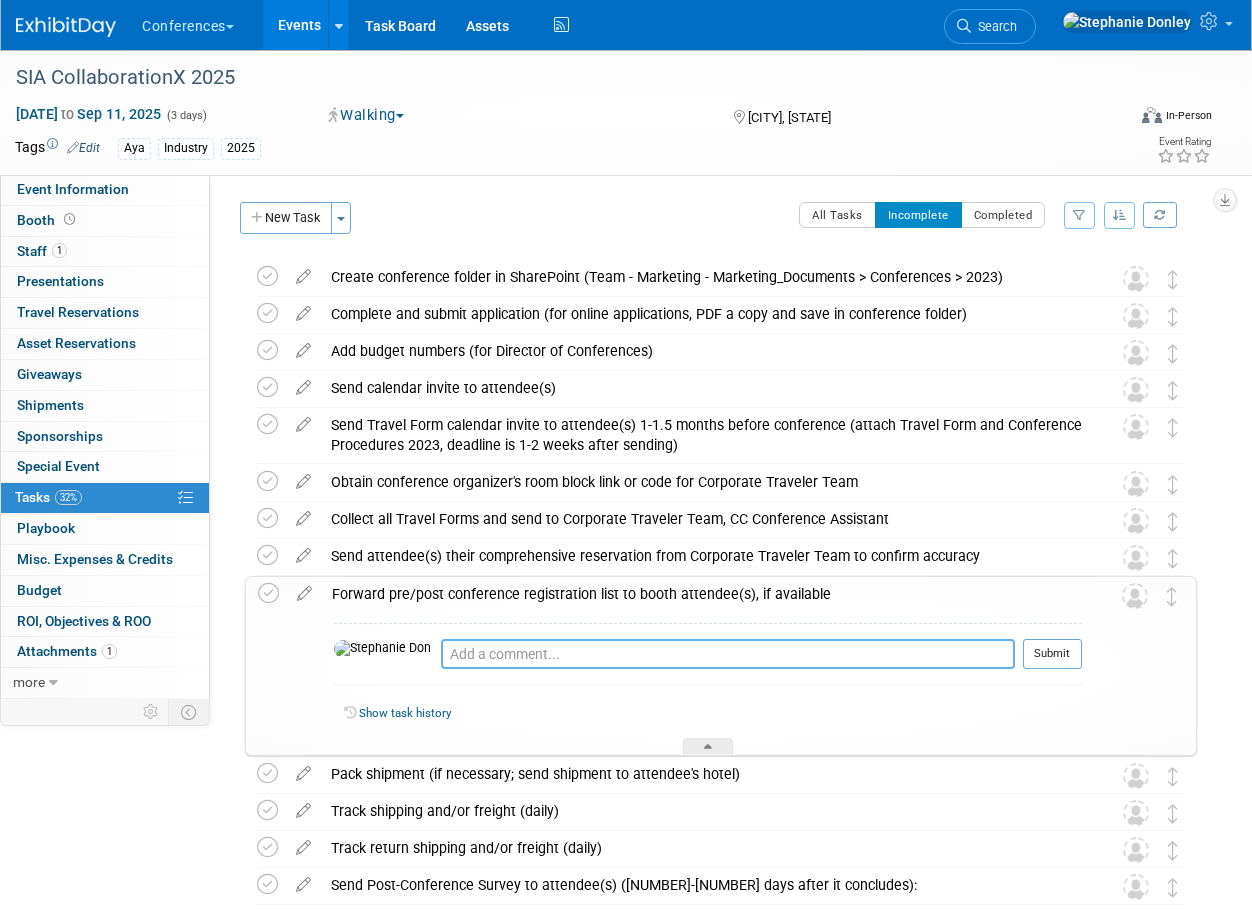 click at bounding box center [728, 654] 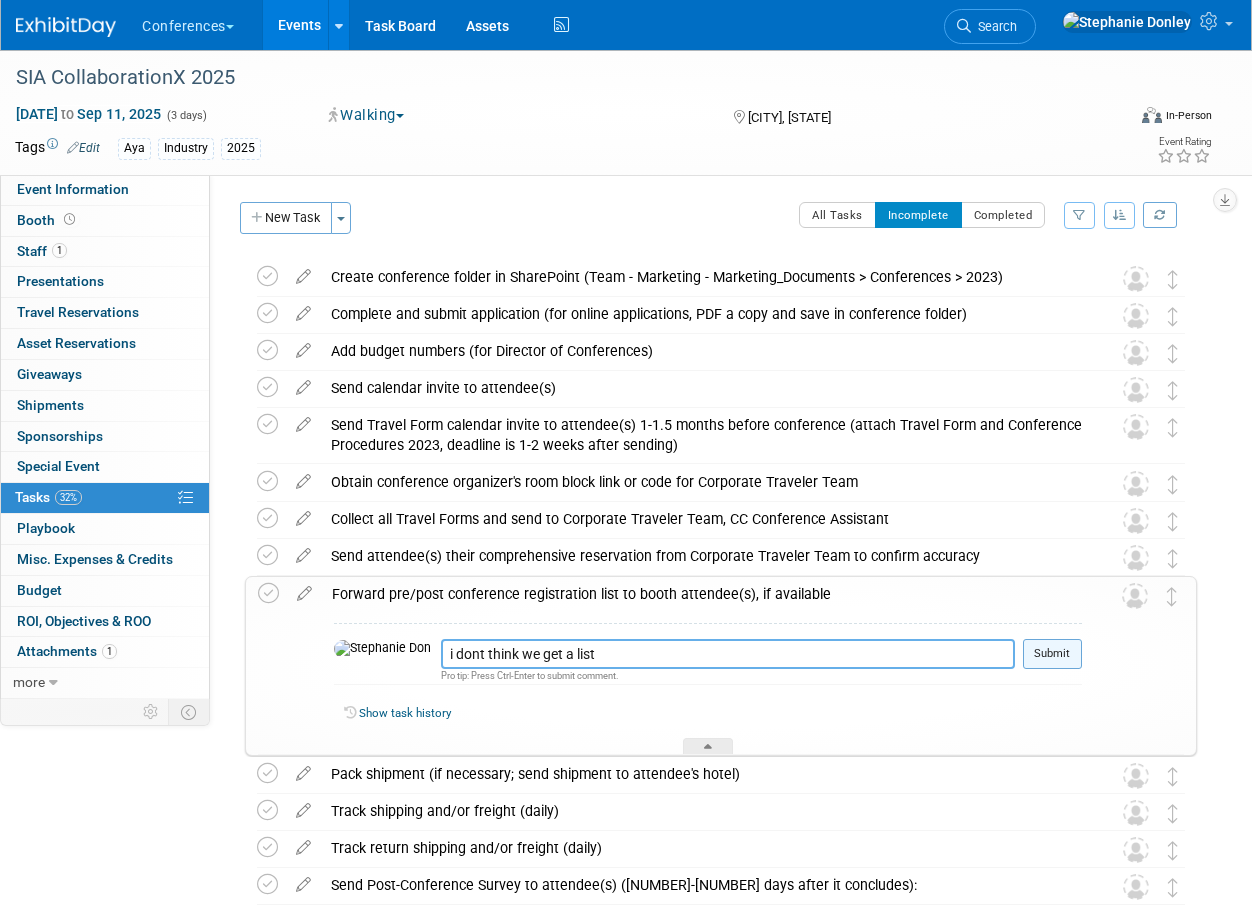 type on "i dont think we get a list" 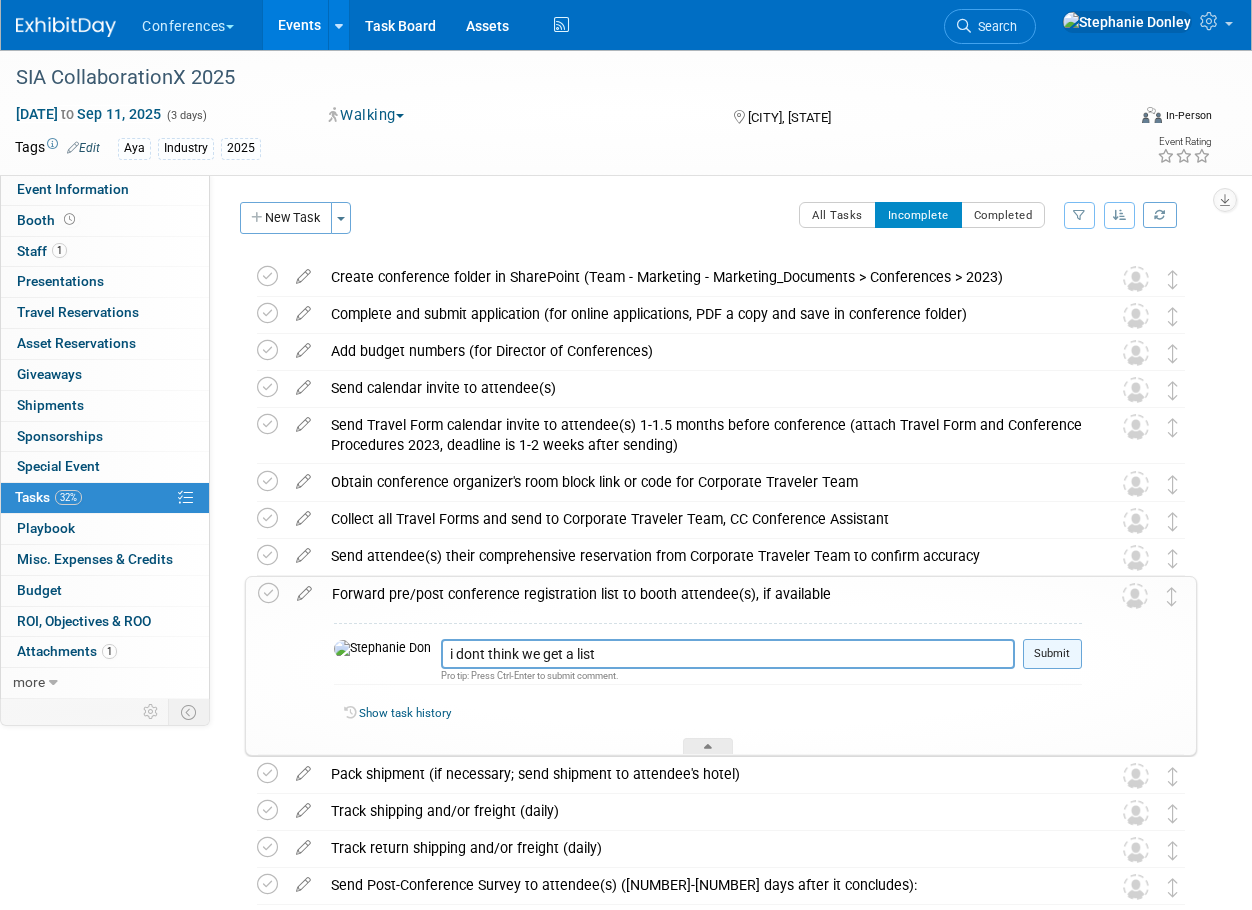 click on "Submit" at bounding box center (1052, 654) 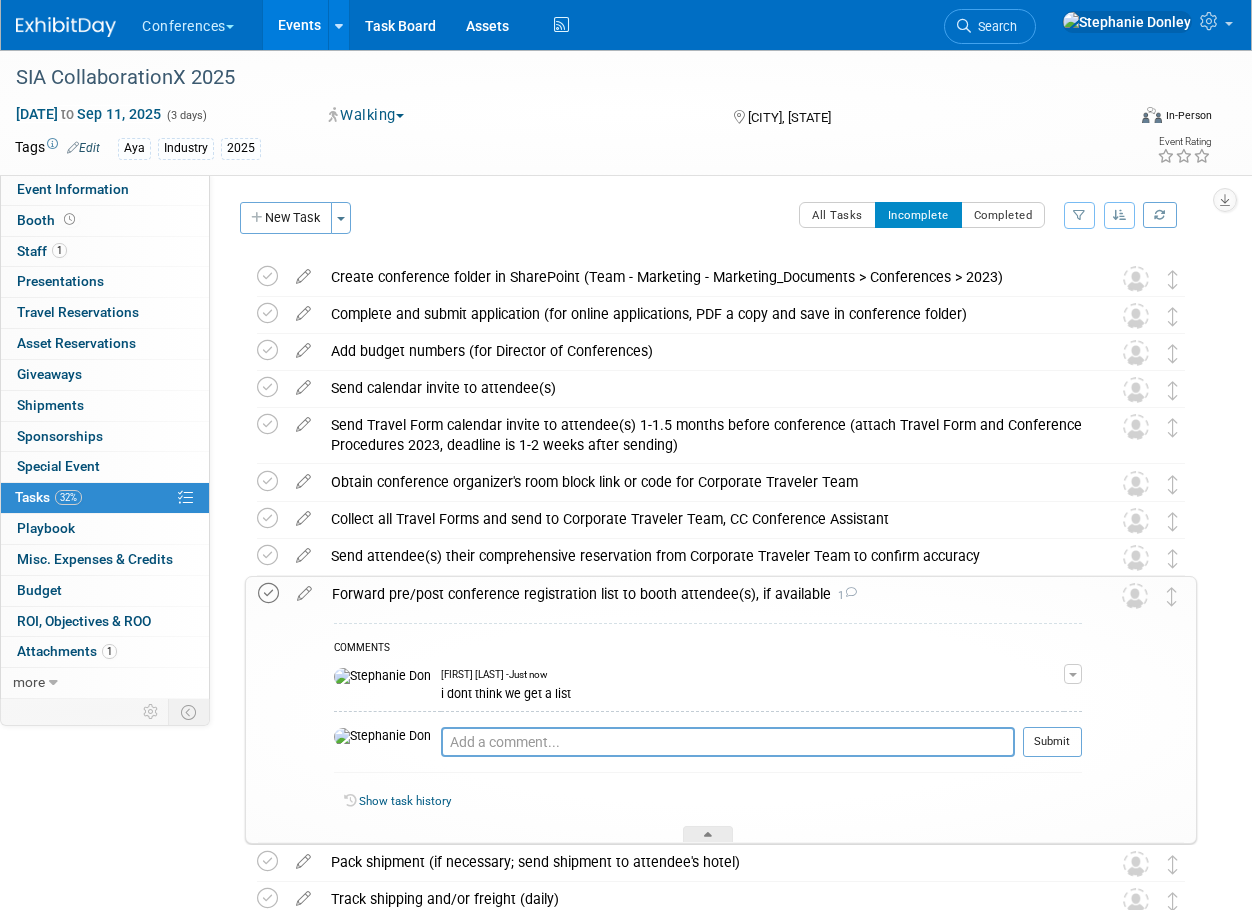 click at bounding box center (268, 593) 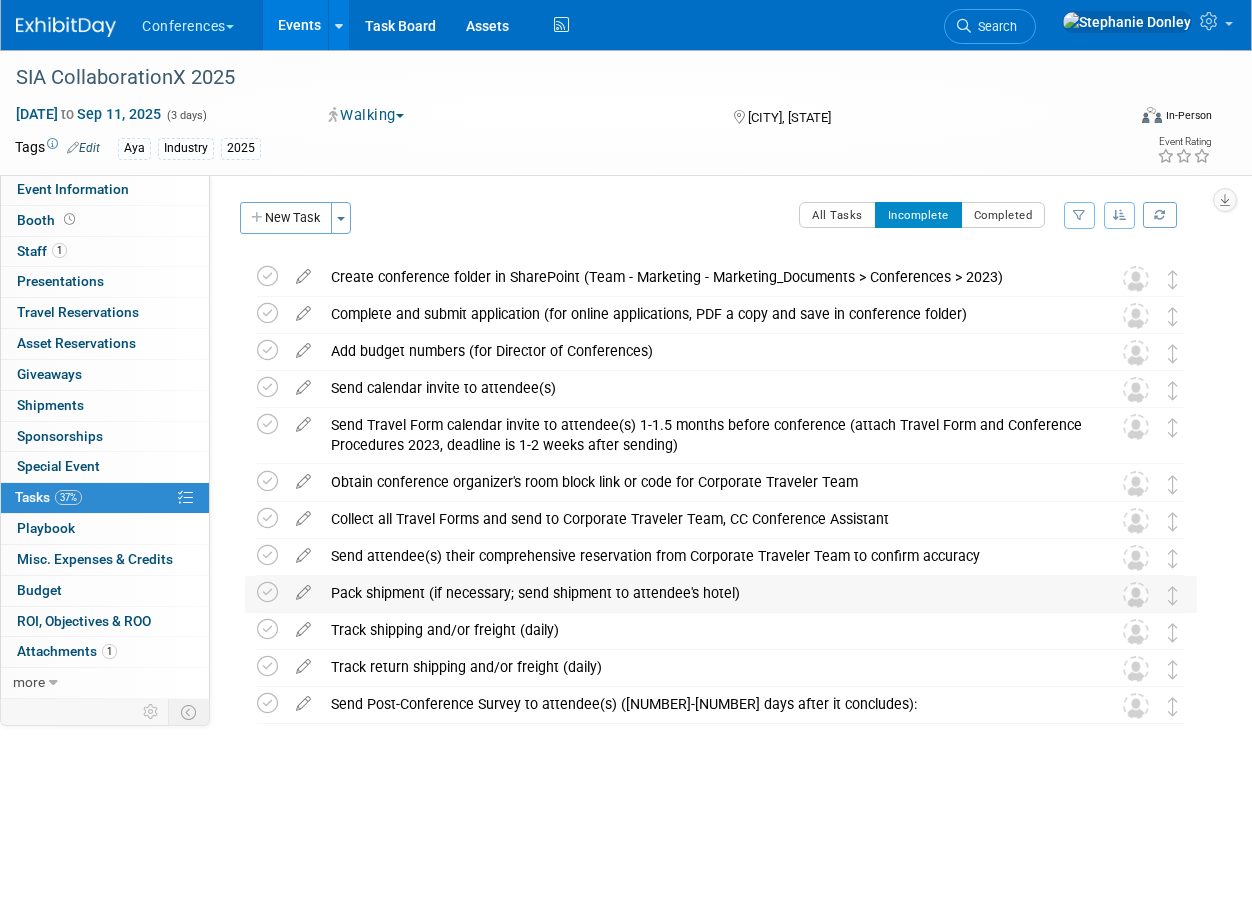 click on "Pack shipment (if necessary; send shipment to attendee's hotel)" at bounding box center (702, 593) 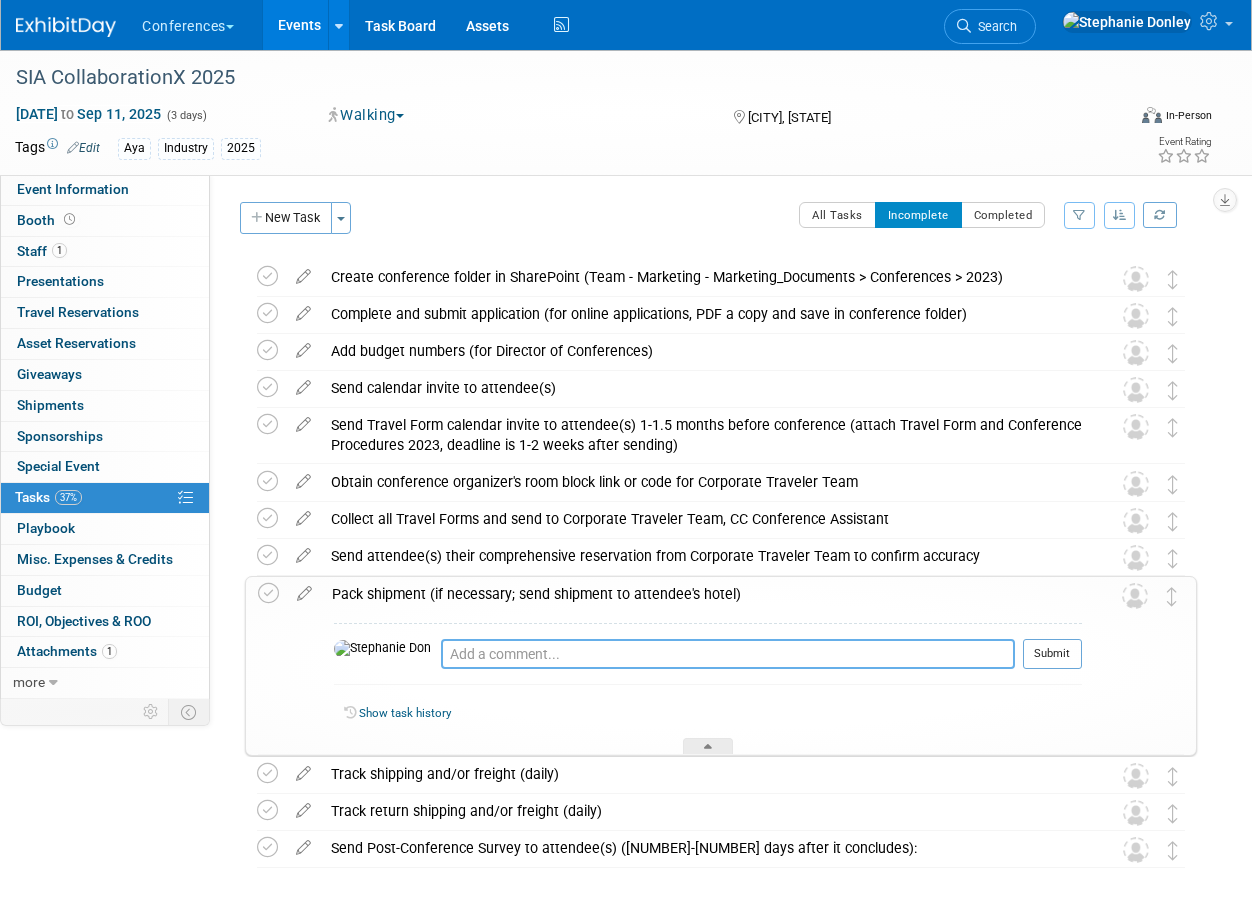 click at bounding box center [728, 654] 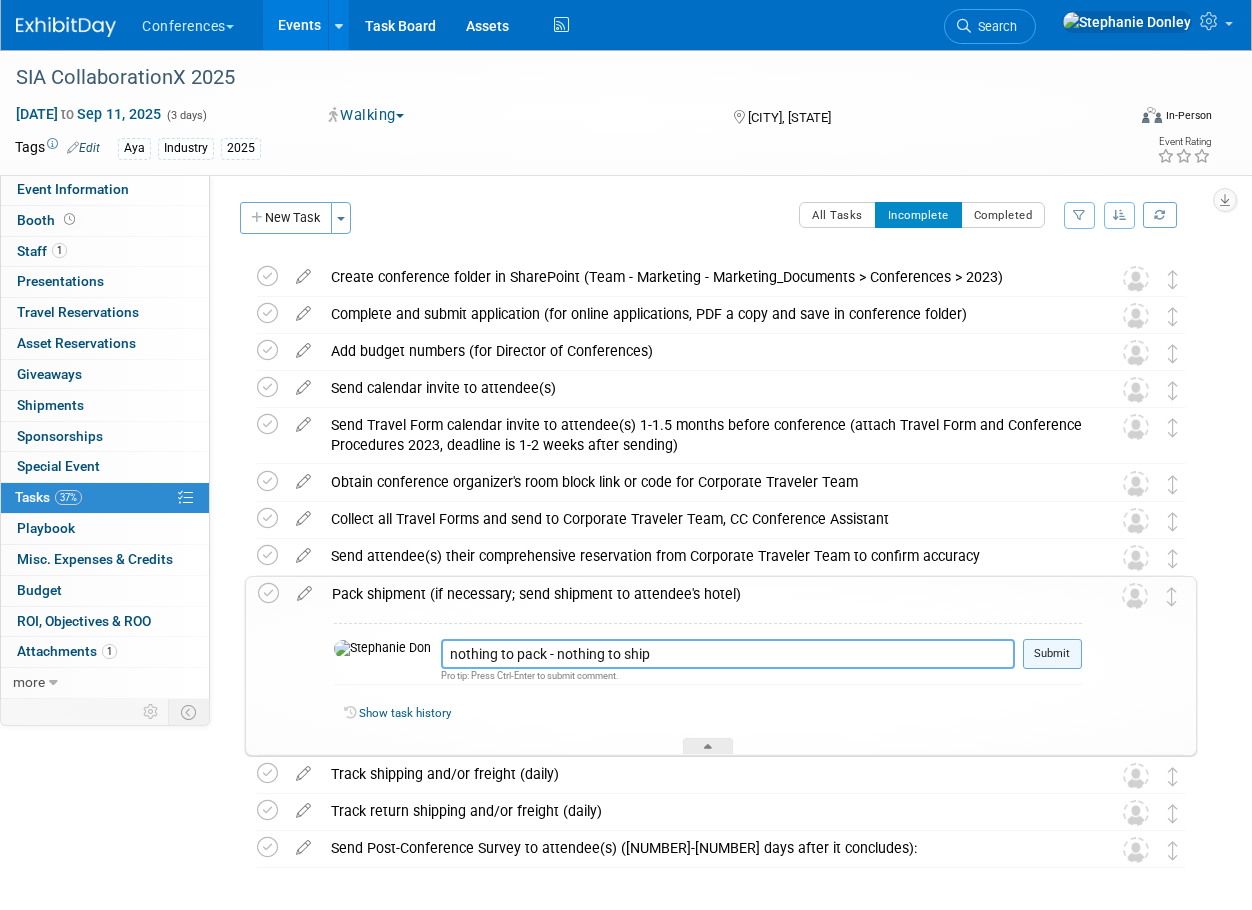 type on "nothing to pack - nothing to ship" 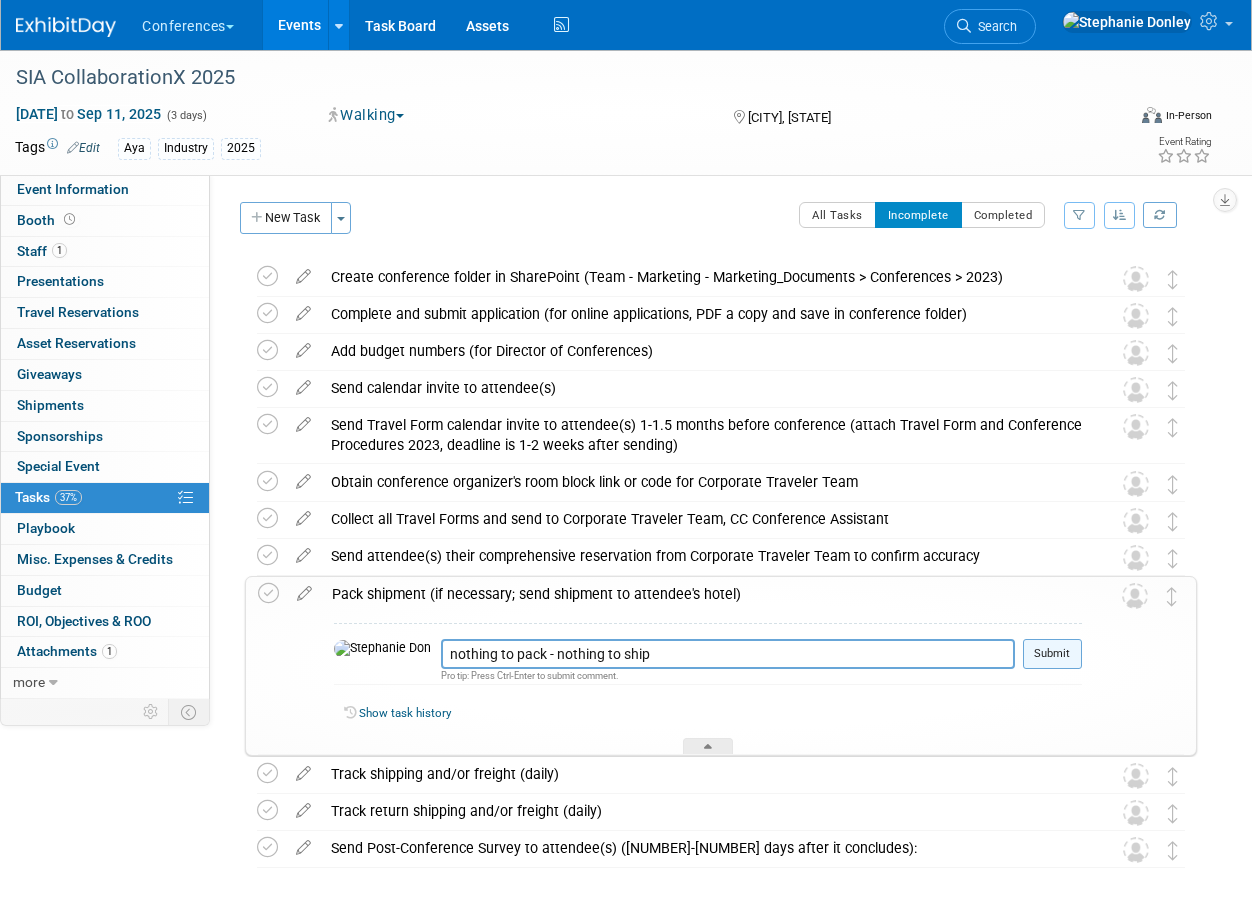 click on "Submit" at bounding box center [1052, 654] 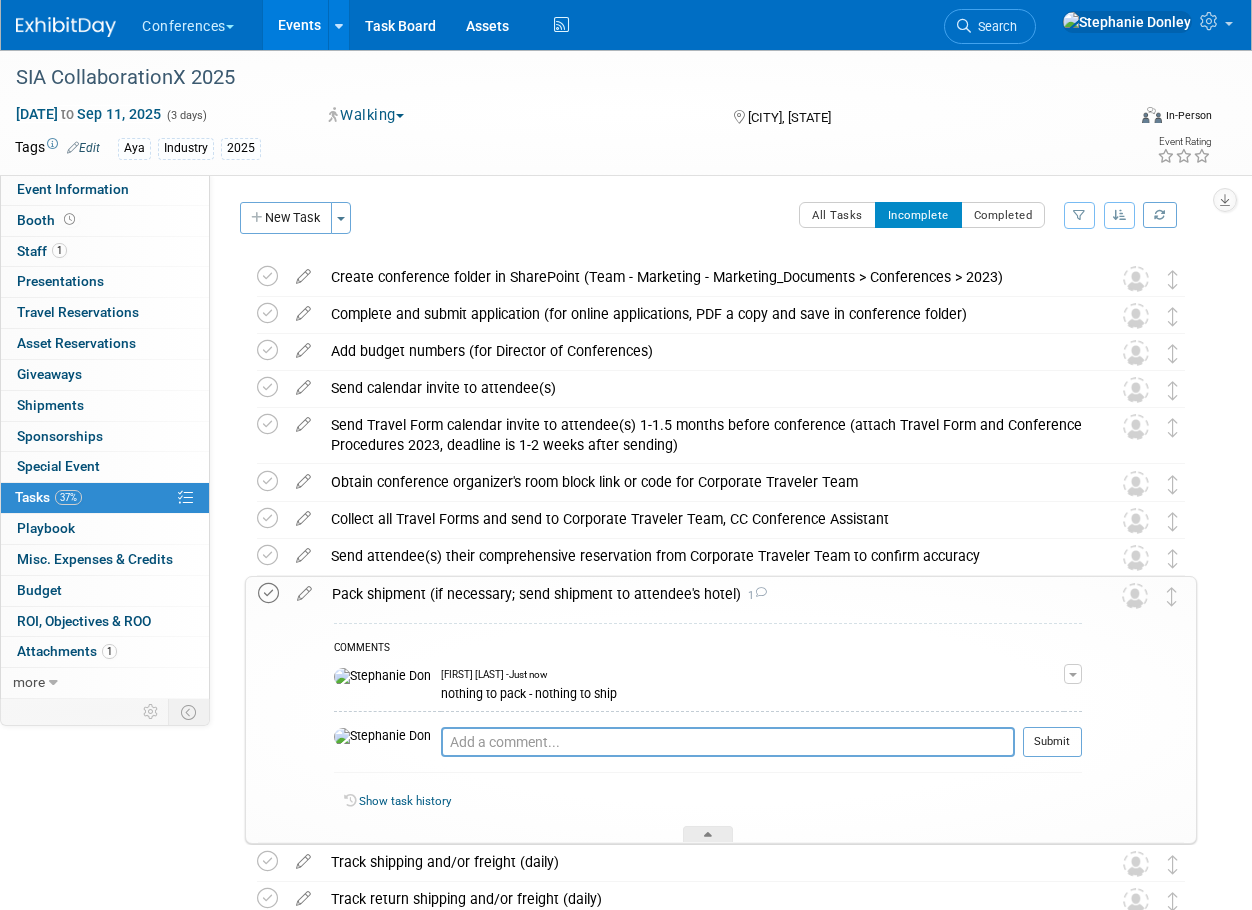 click at bounding box center (268, 593) 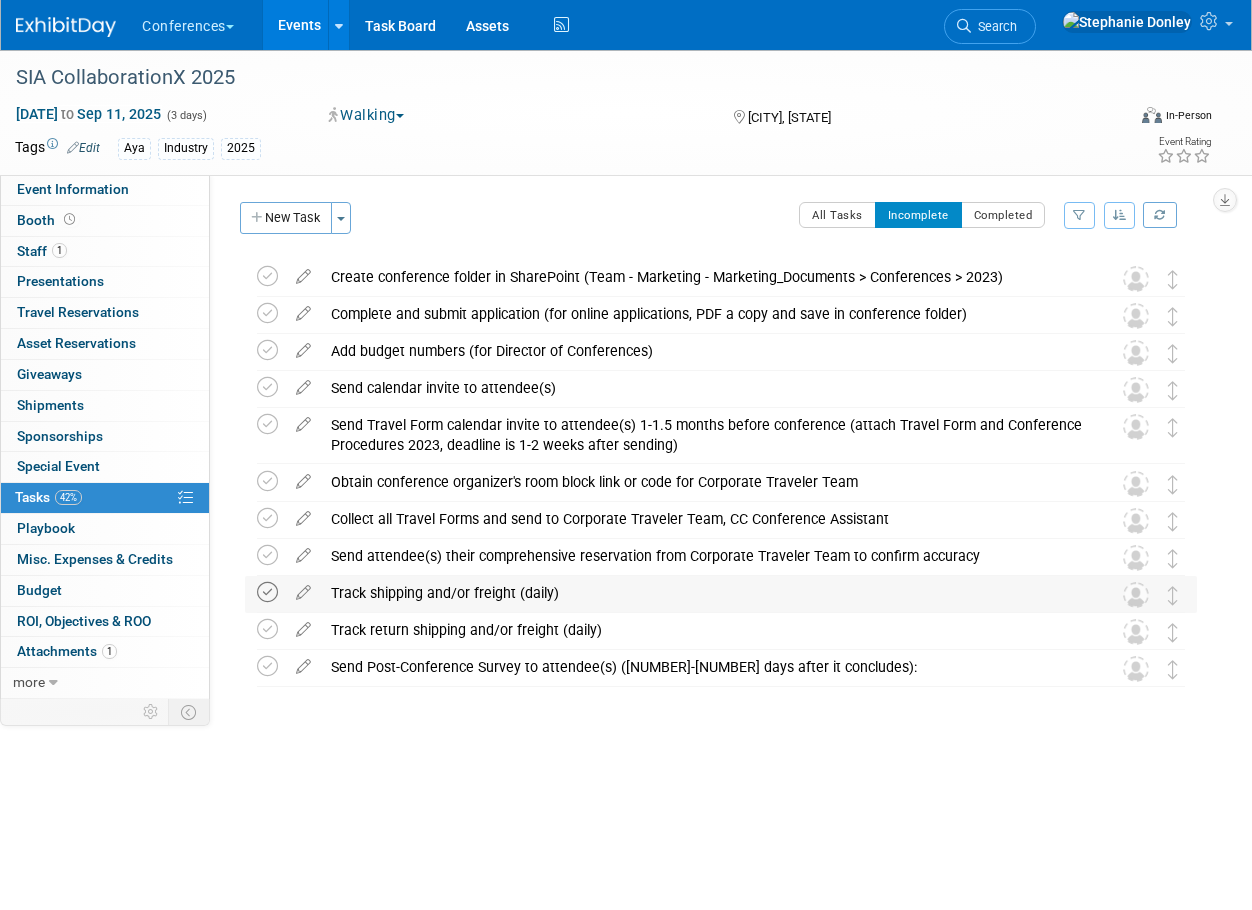 click at bounding box center (267, 592) 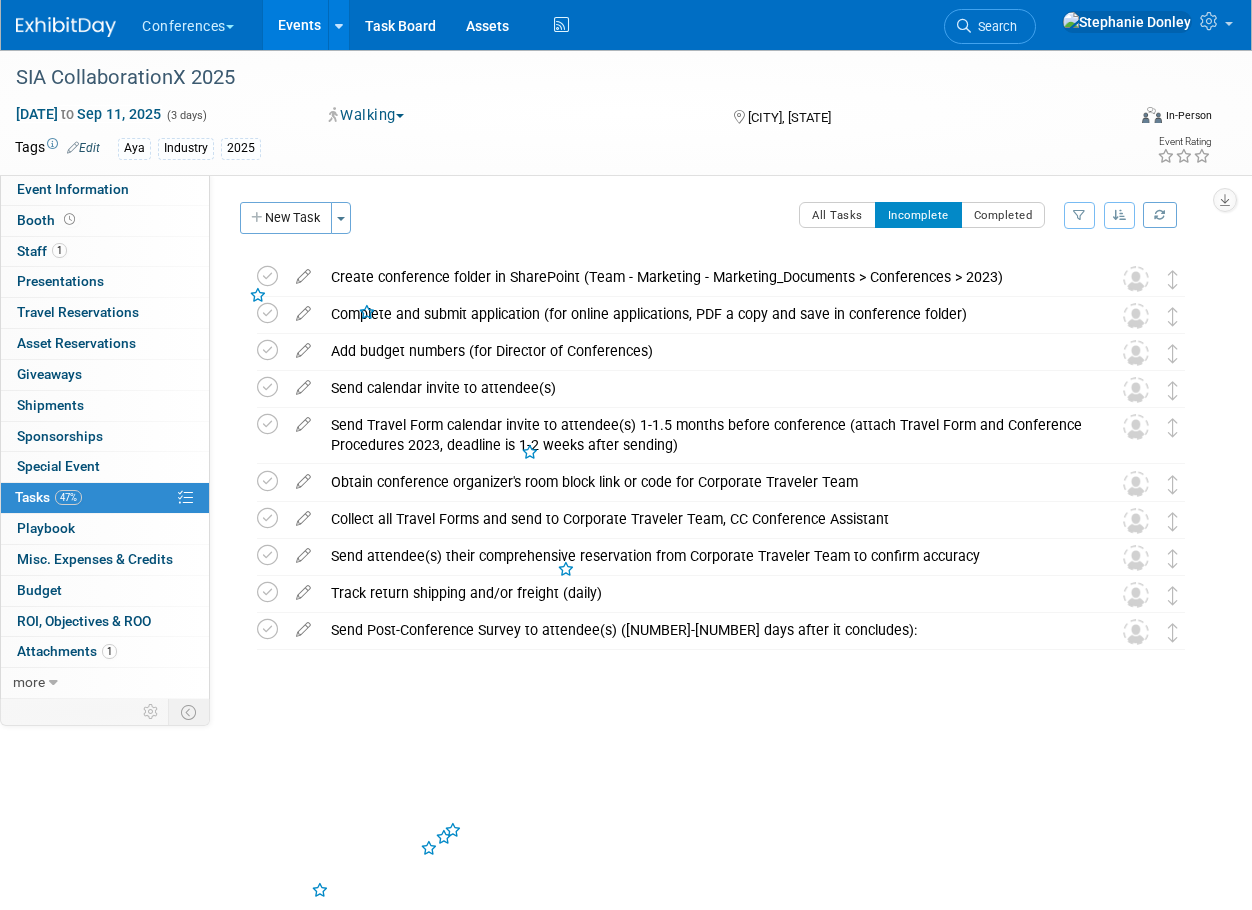 click at bounding box center [267, 592] 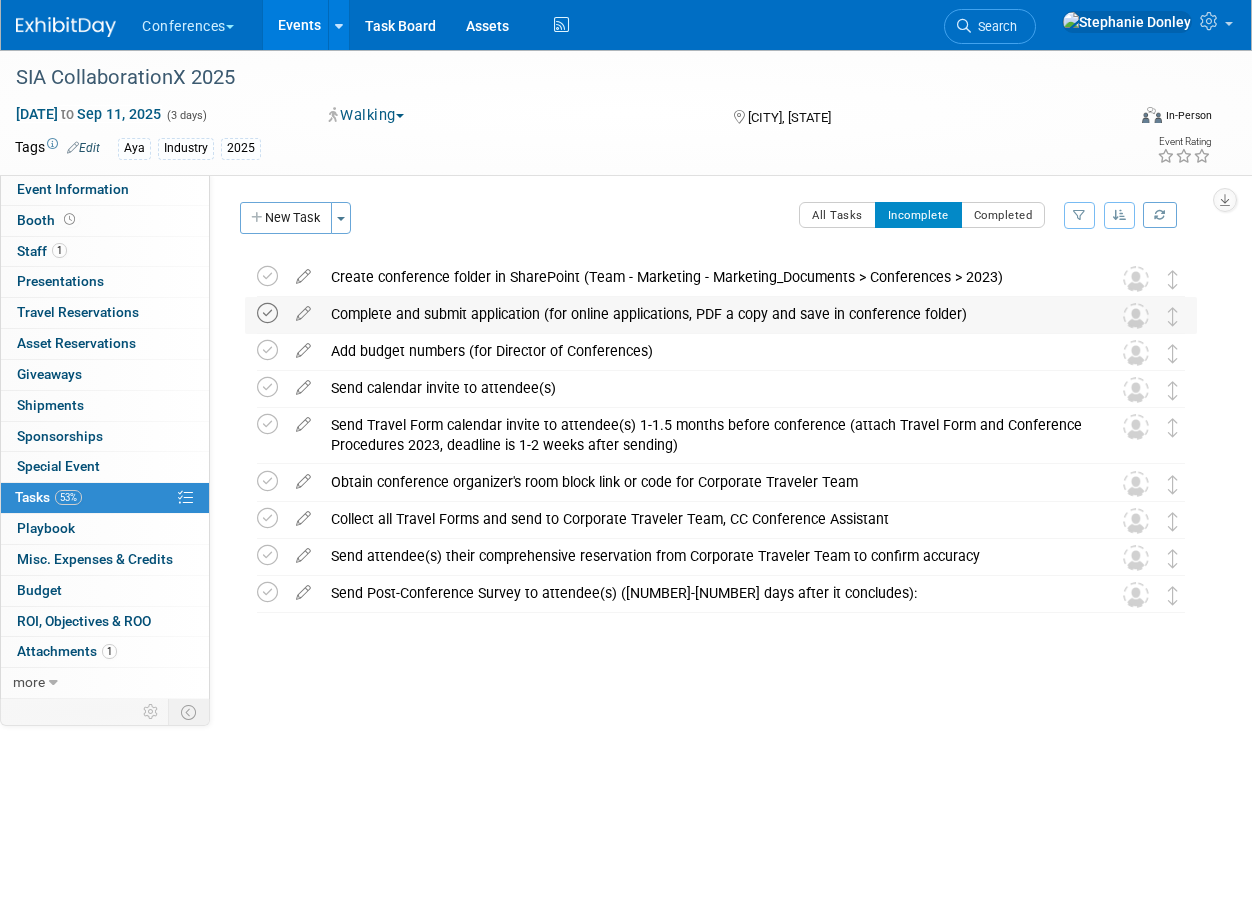 click at bounding box center (267, 313) 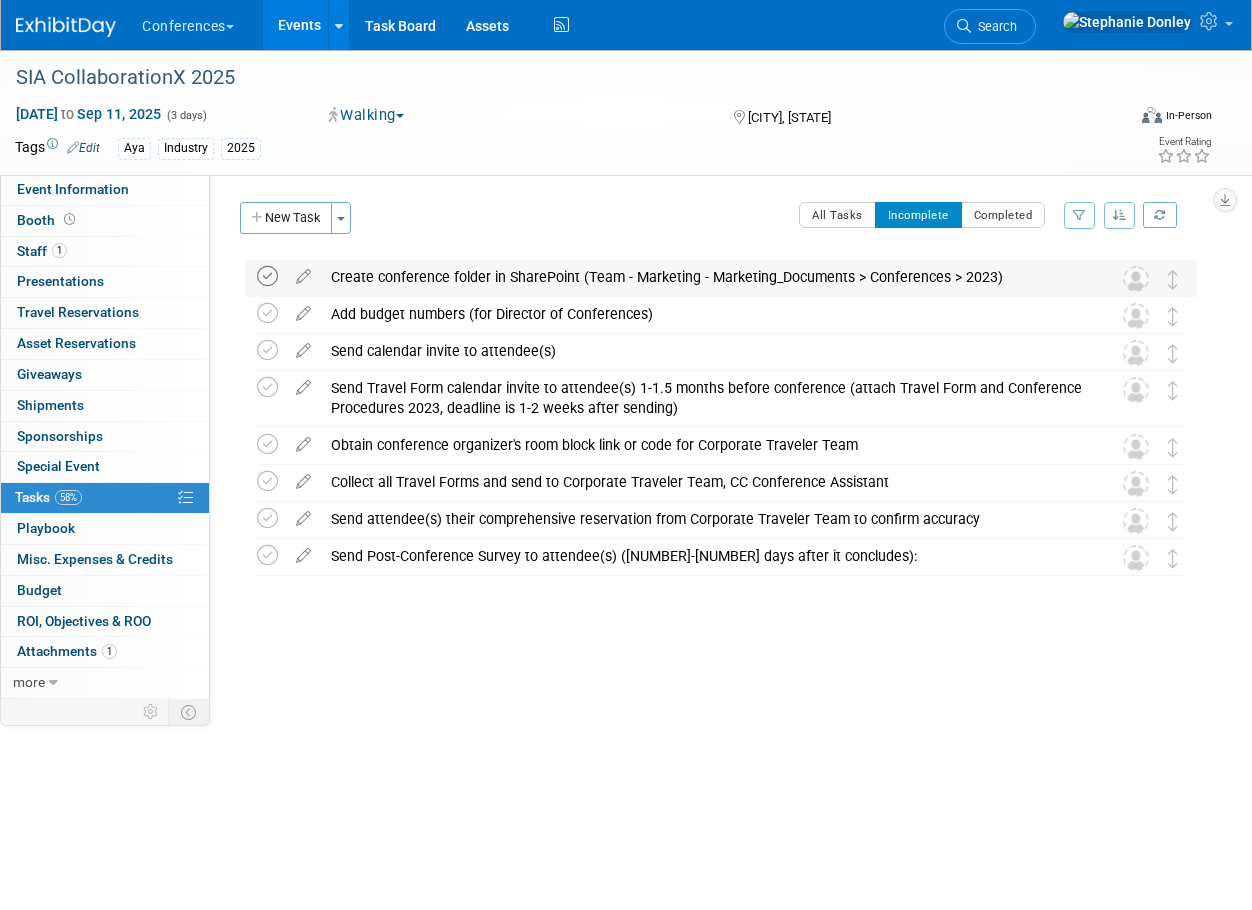 click at bounding box center (267, 276) 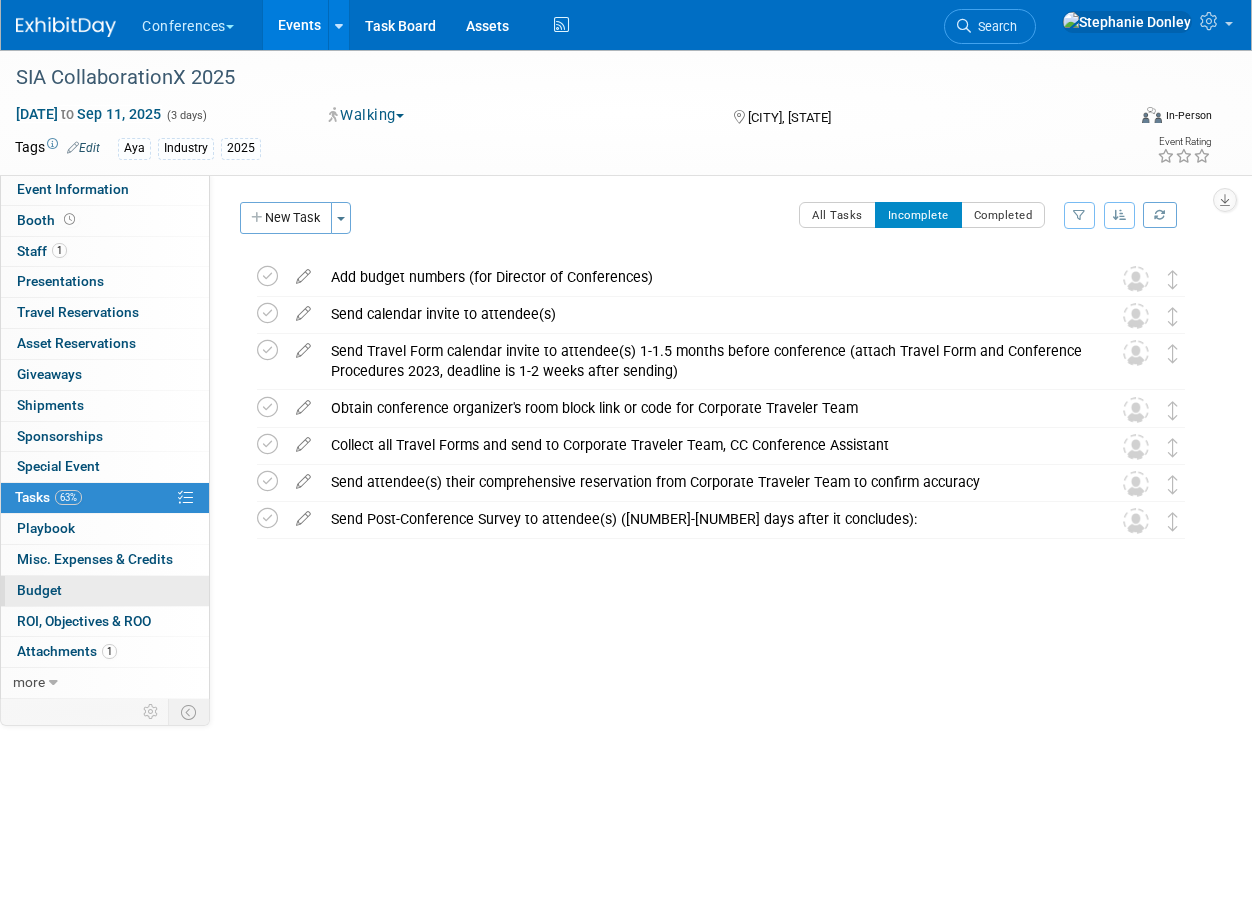 click on "Budget" at bounding box center [39, 590] 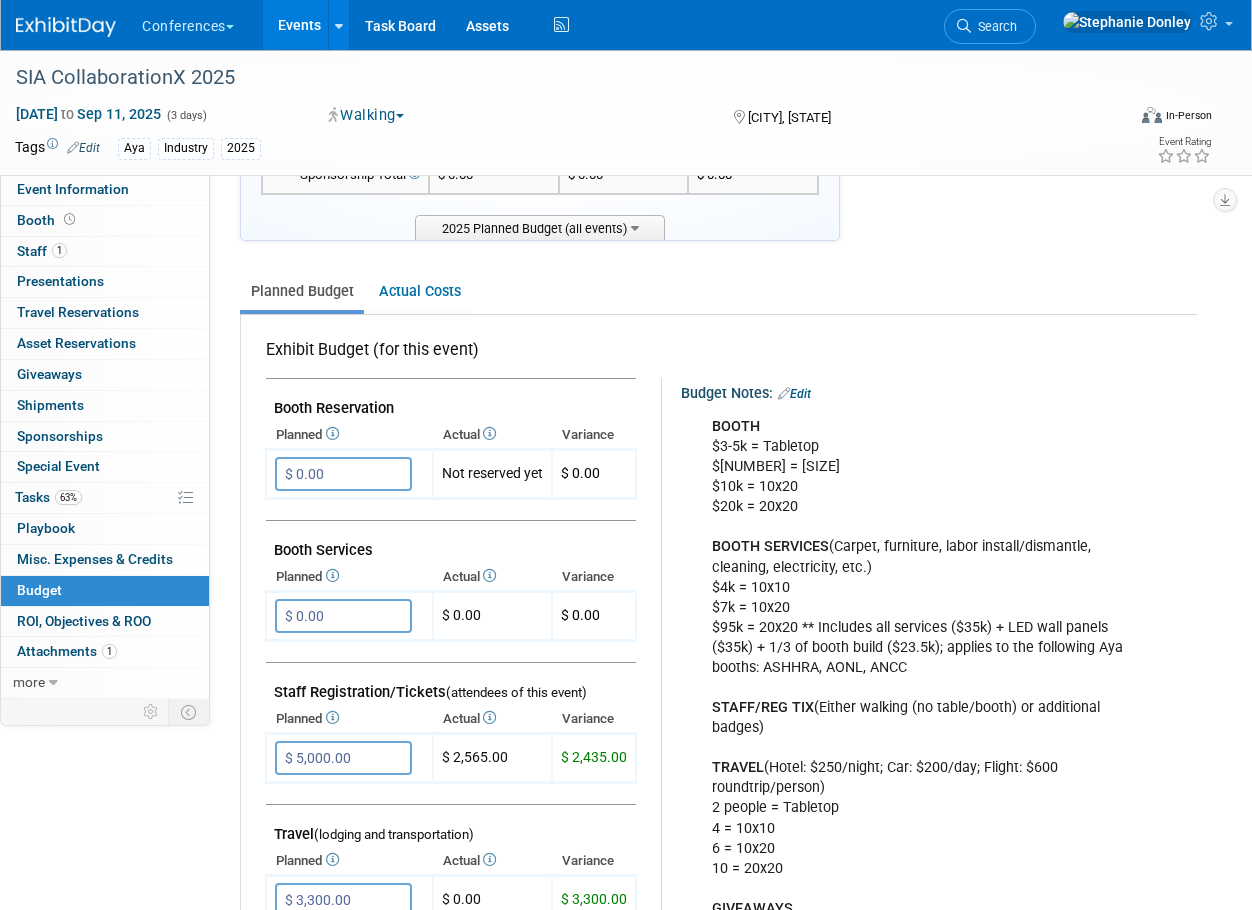 scroll, scrollTop: 0, scrollLeft: 0, axis: both 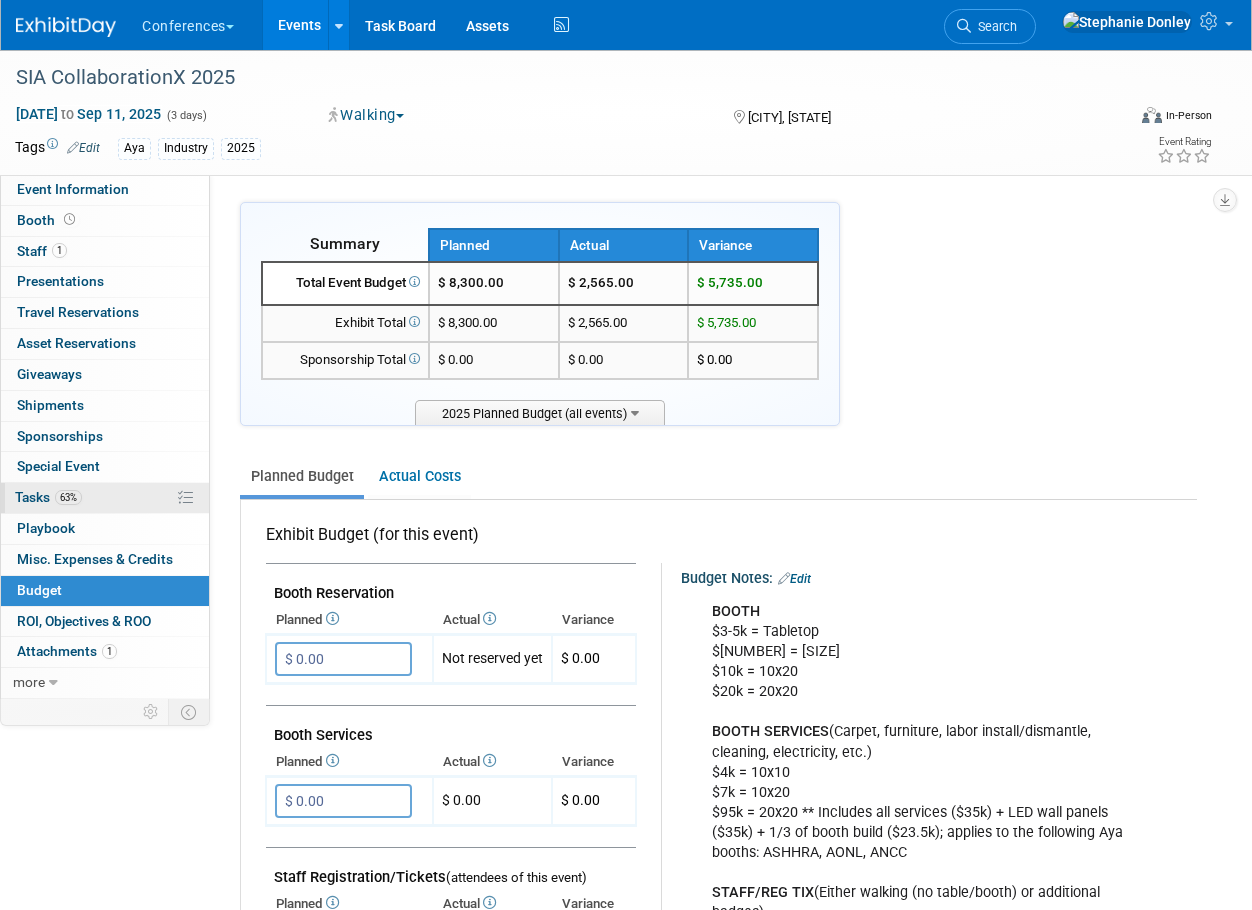 click on "Tasks 63%" at bounding box center [48, 497] 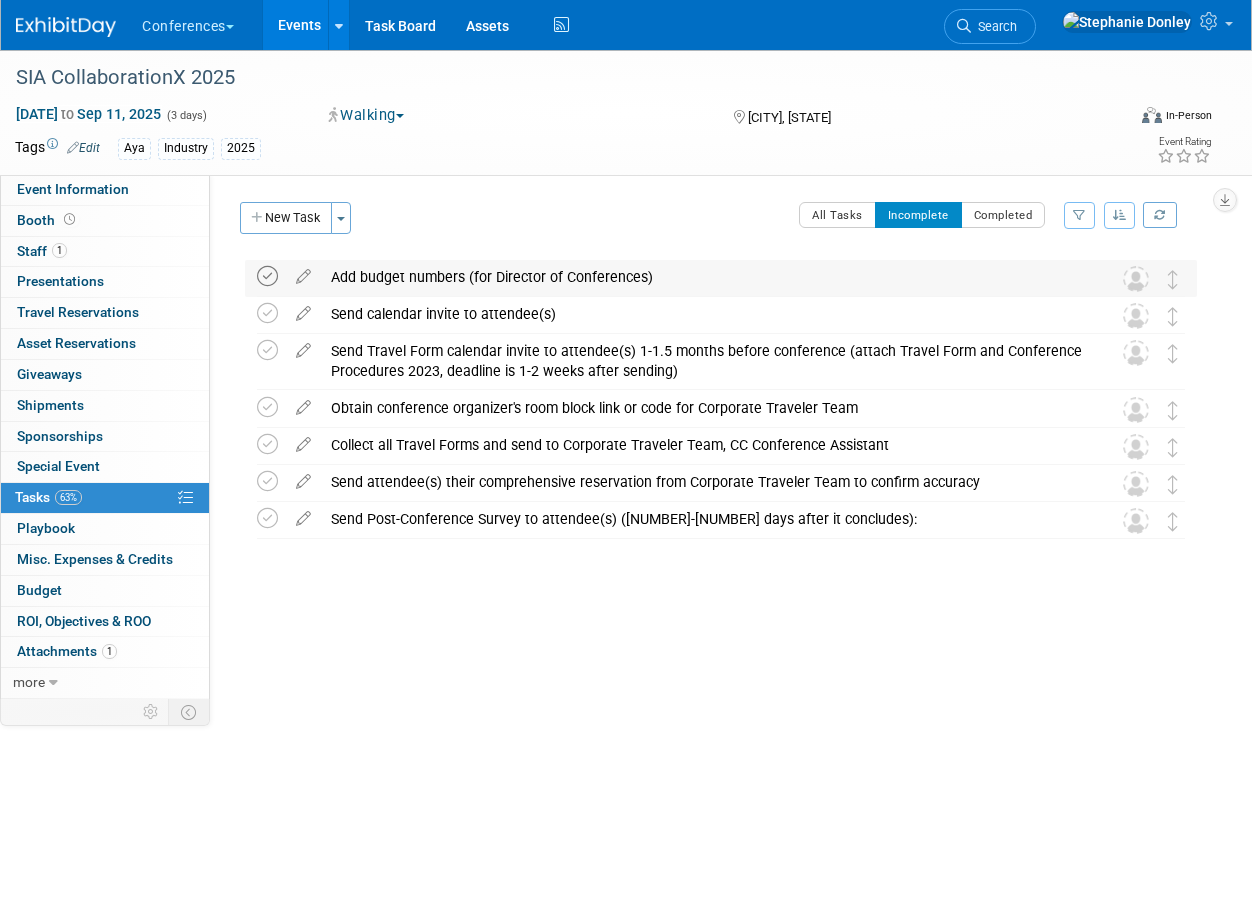 click at bounding box center [267, 276] 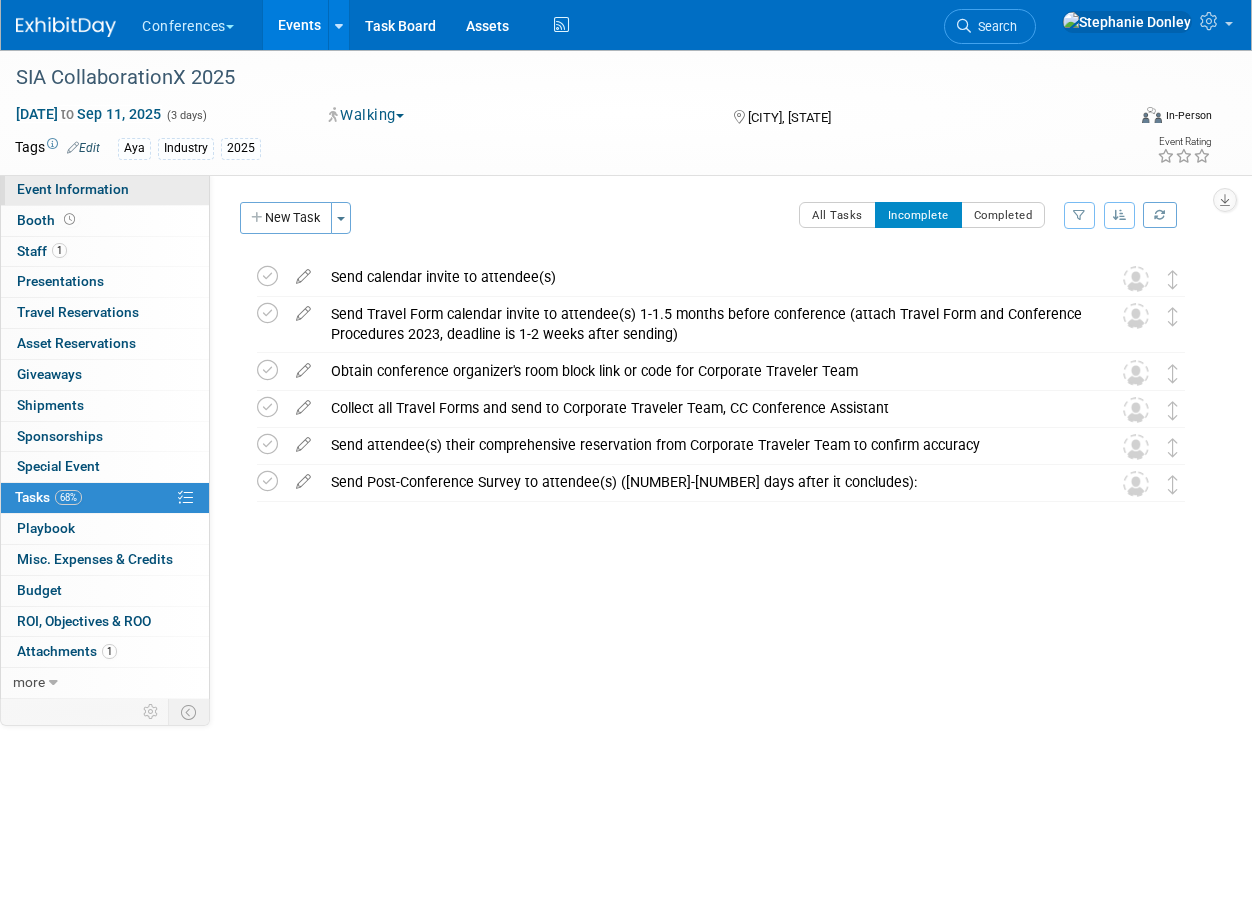 click on "Event Information" at bounding box center (73, 189) 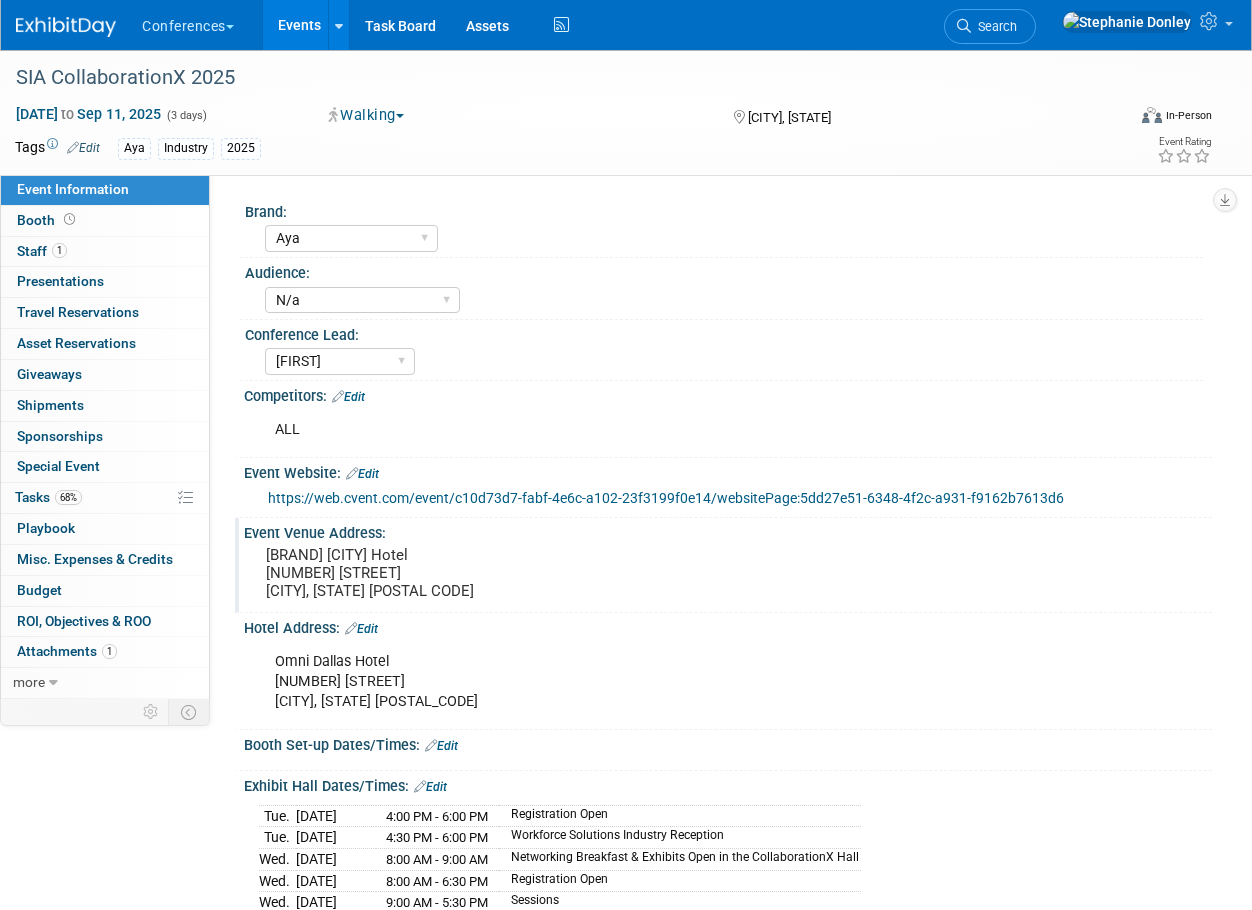 click on "[BRAND] [CITY] Hotel
[NUMBER] [STREET]
[CITY], [STATE] [POSTAL CODE]" at bounding box center (445, 573) 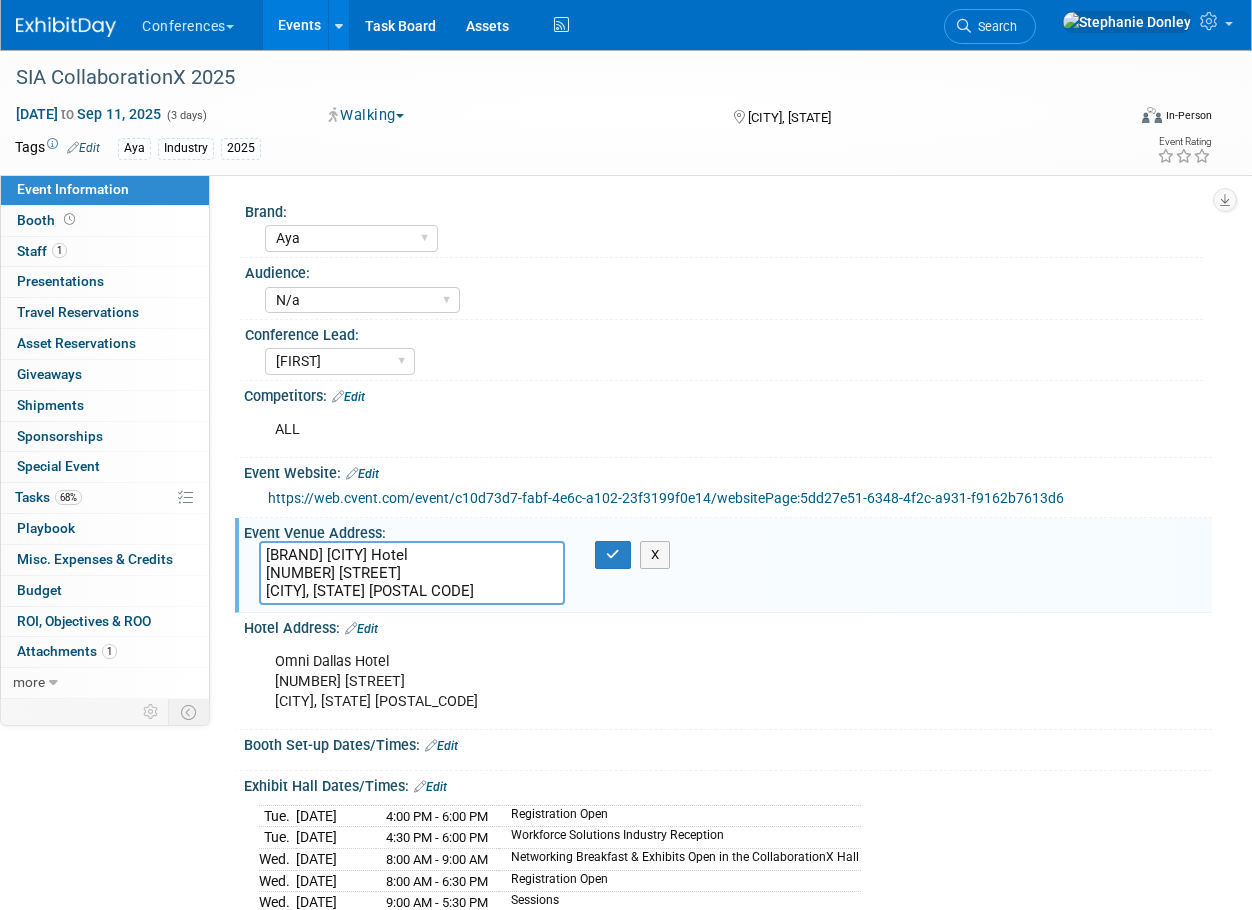 drag, startPoint x: 385, startPoint y: 591, endPoint x: 246, endPoint y: 550, distance: 144.92067 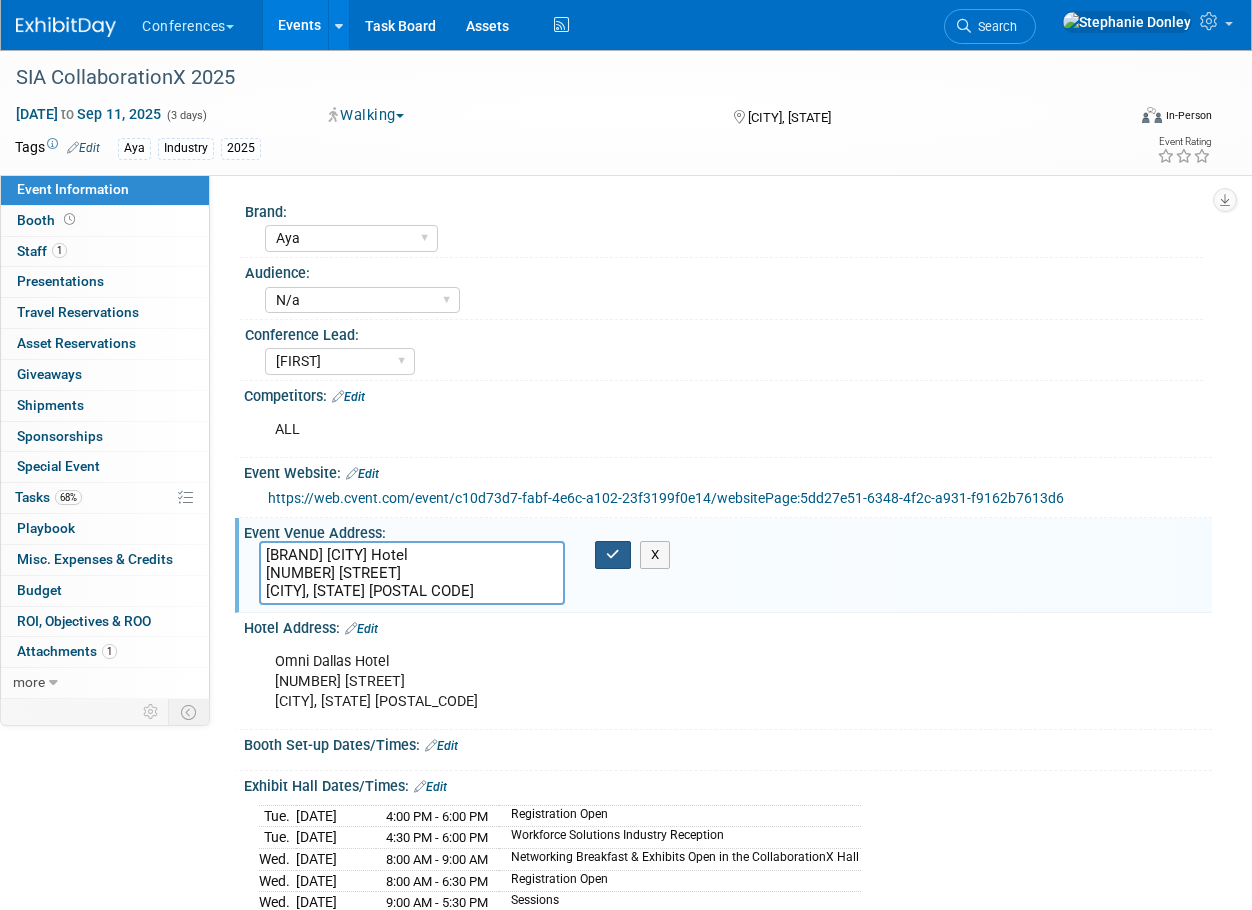click at bounding box center [613, 555] 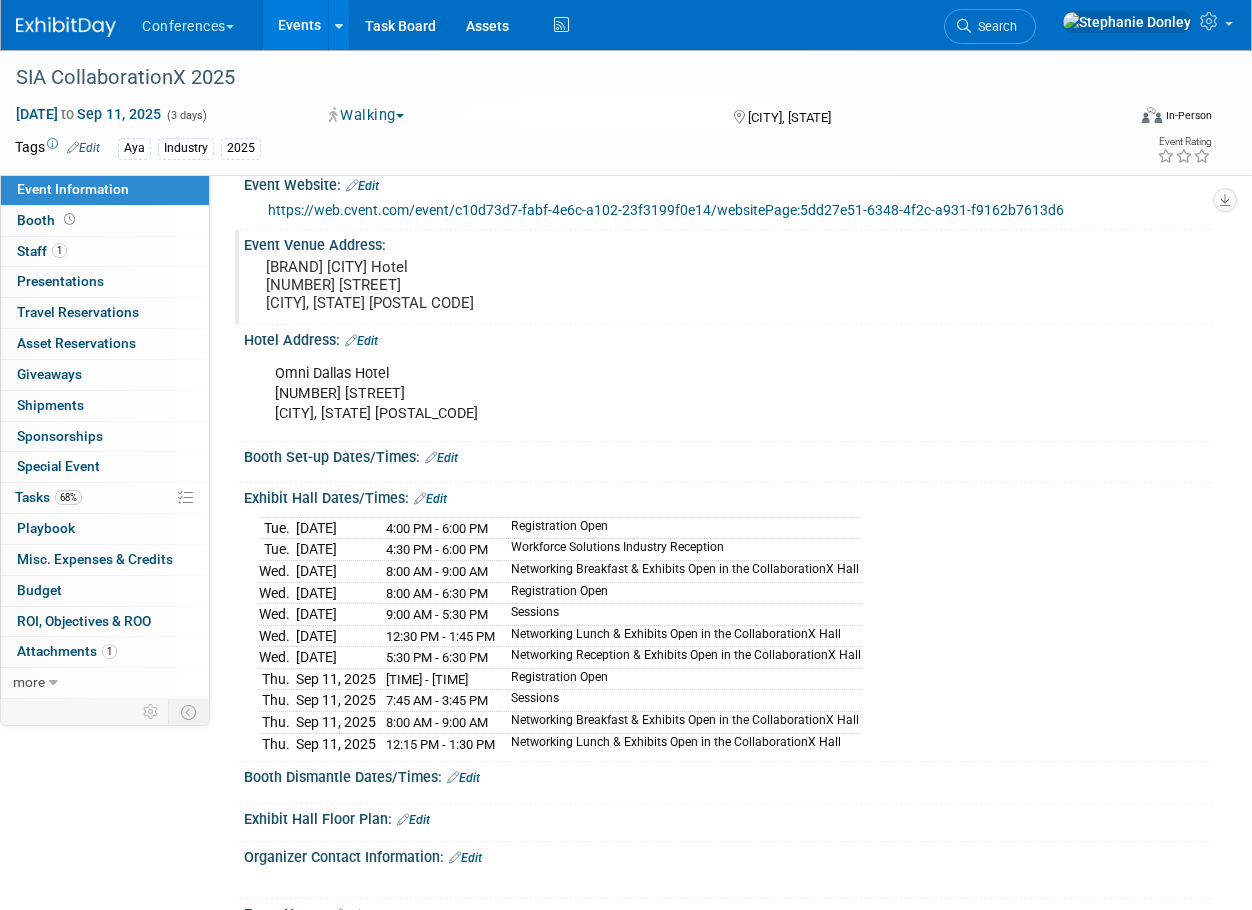 scroll, scrollTop: 298, scrollLeft: 0, axis: vertical 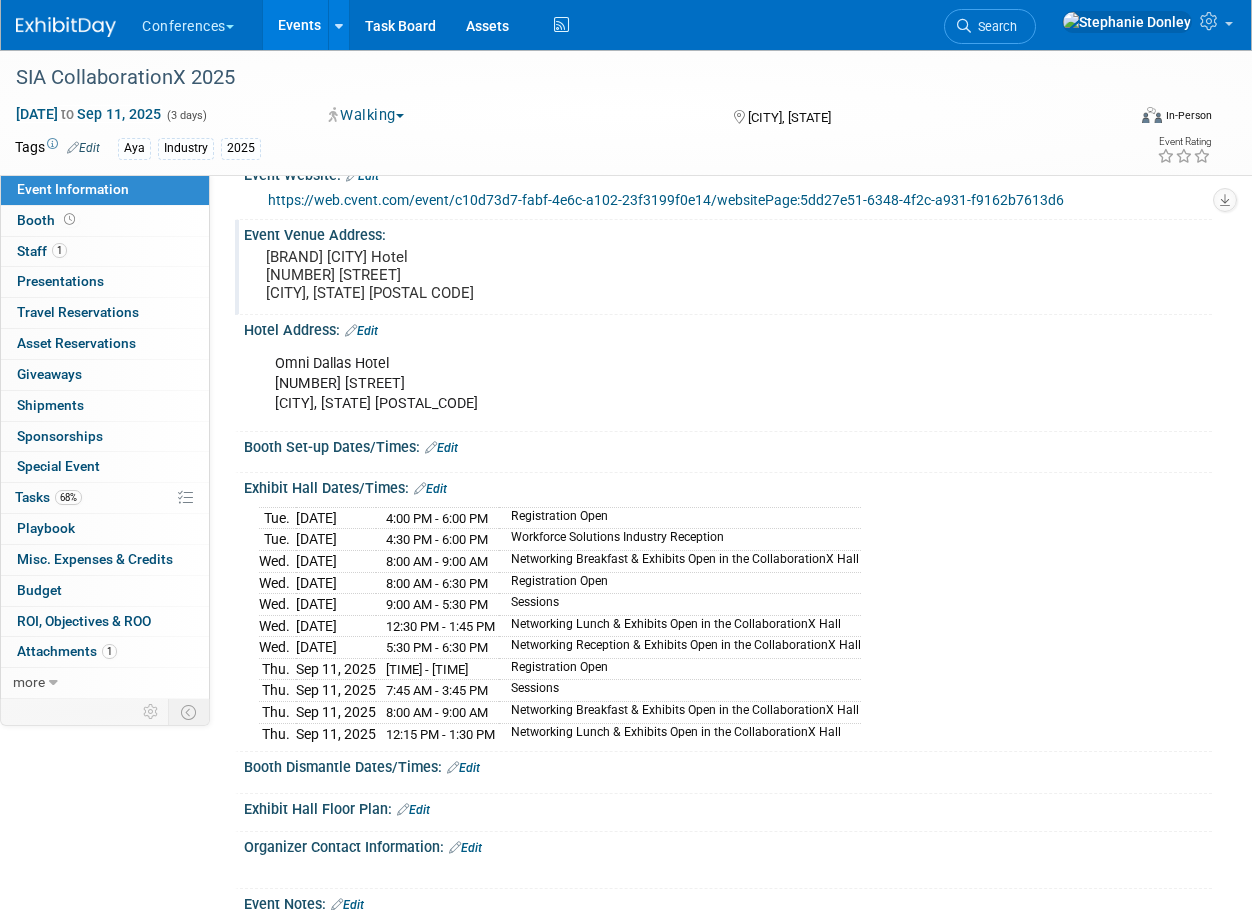 drag, startPoint x: 870, startPoint y: 722, endPoint x: 267, endPoint y: 523, distance: 634.98816 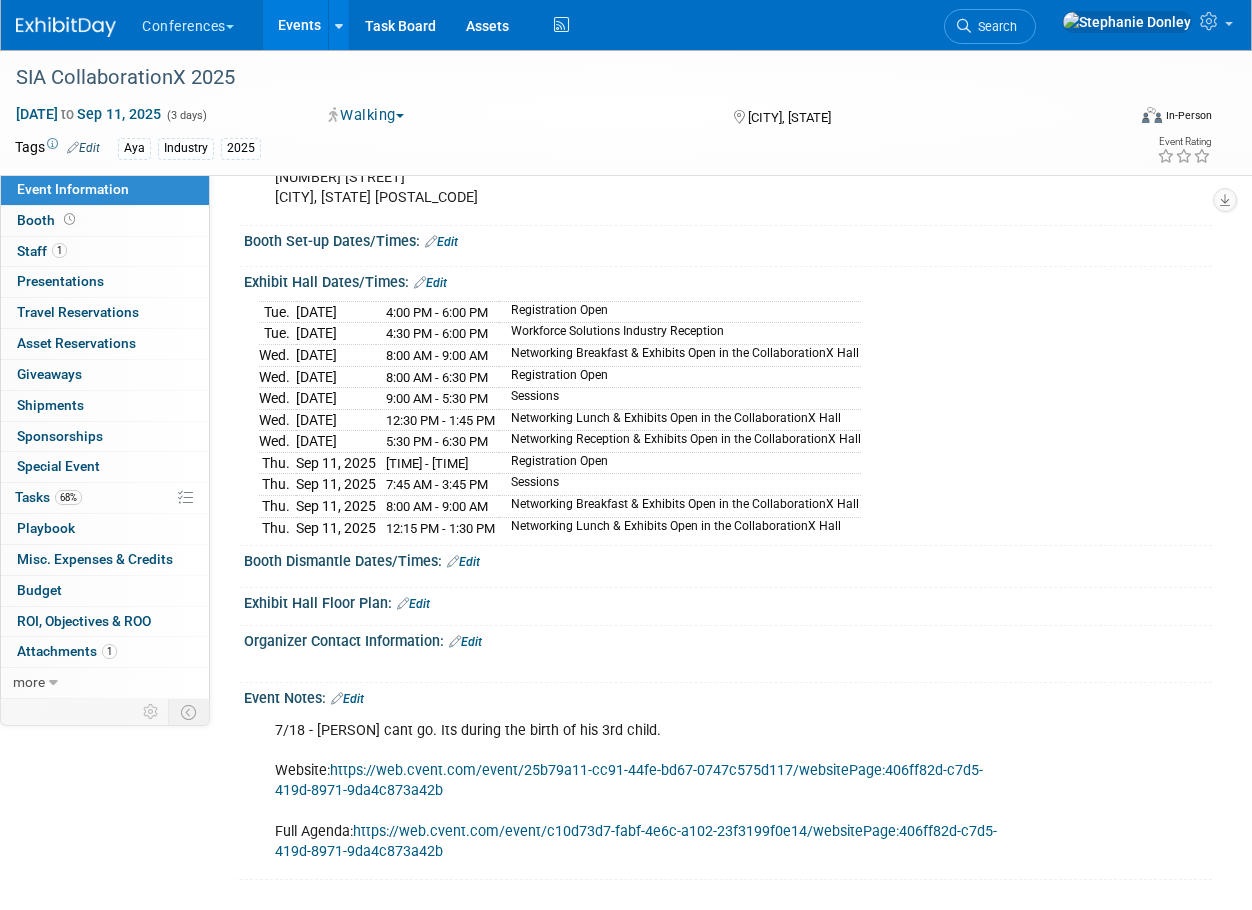 scroll, scrollTop: 507, scrollLeft: 0, axis: vertical 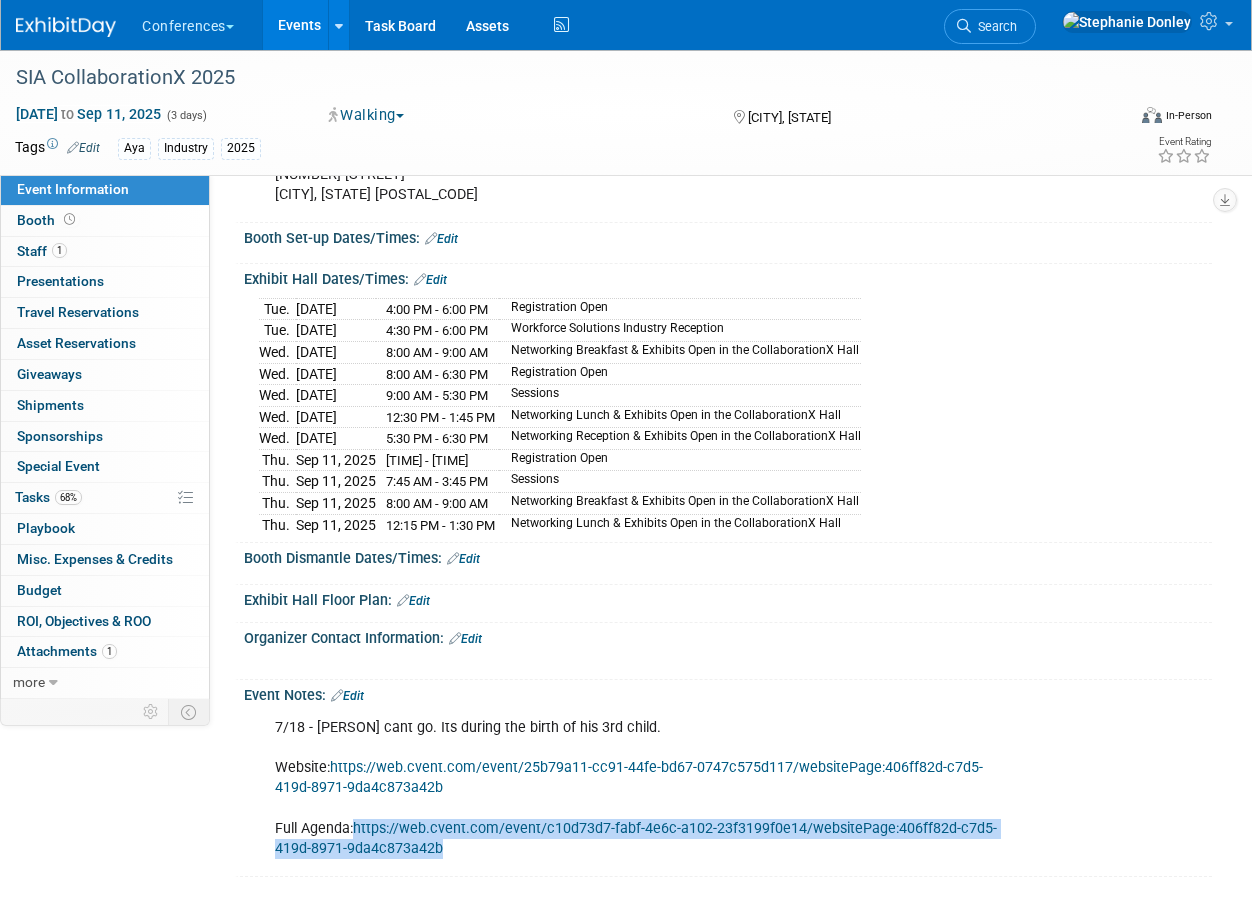 drag, startPoint x: 451, startPoint y: 842, endPoint x: 358, endPoint y: 823, distance: 94.92102 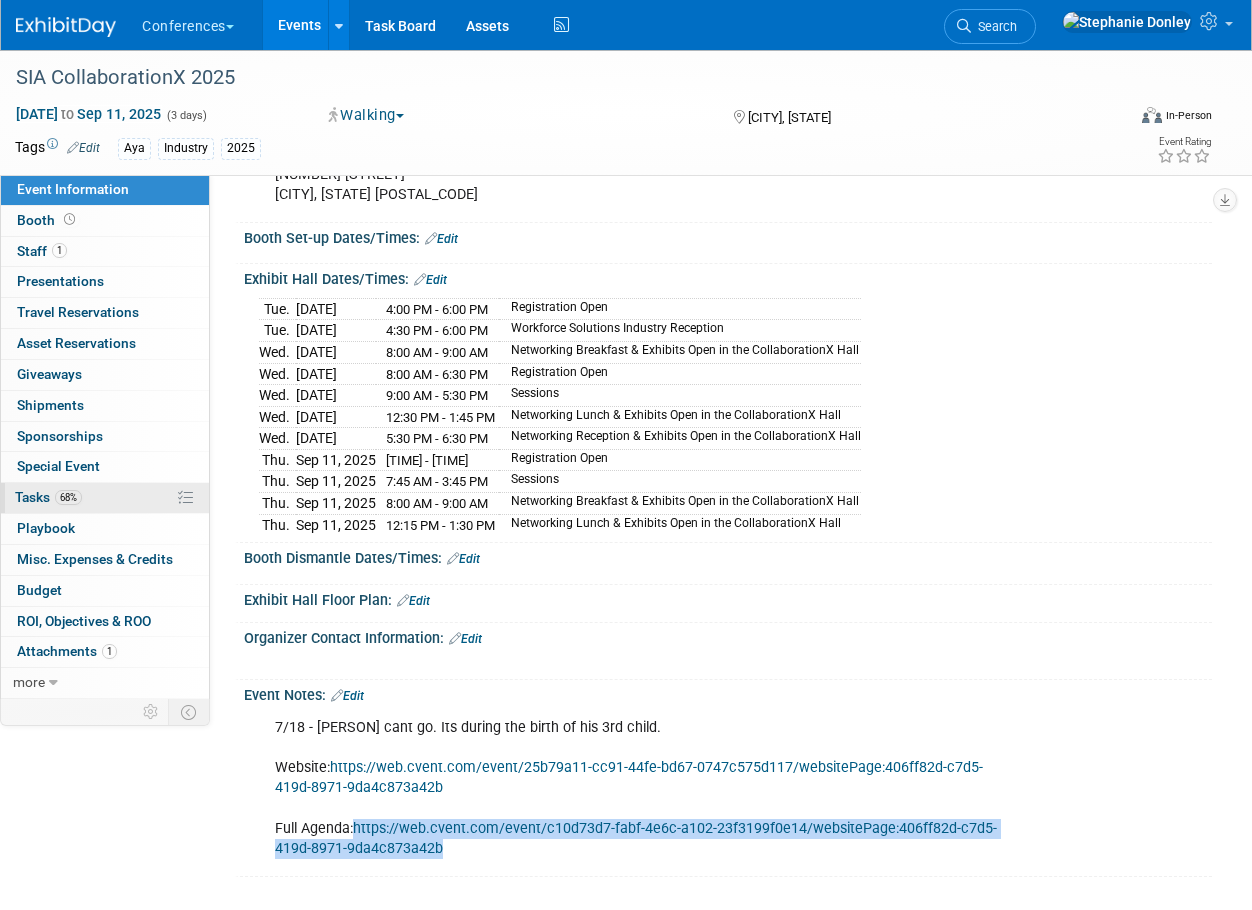click on "68%
Tasks 68%" at bounding box center [105, 498] 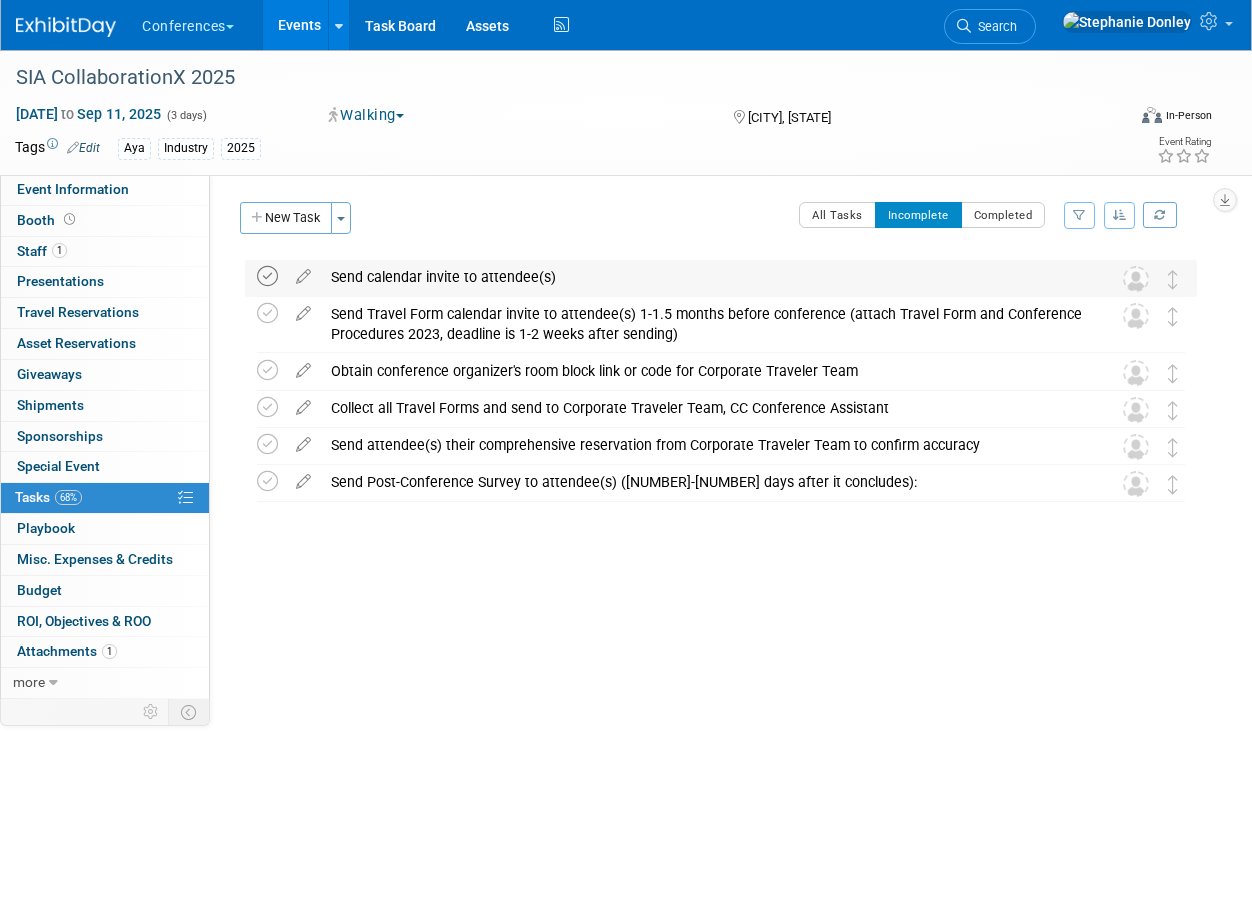 click at bounding box center [267, 276] 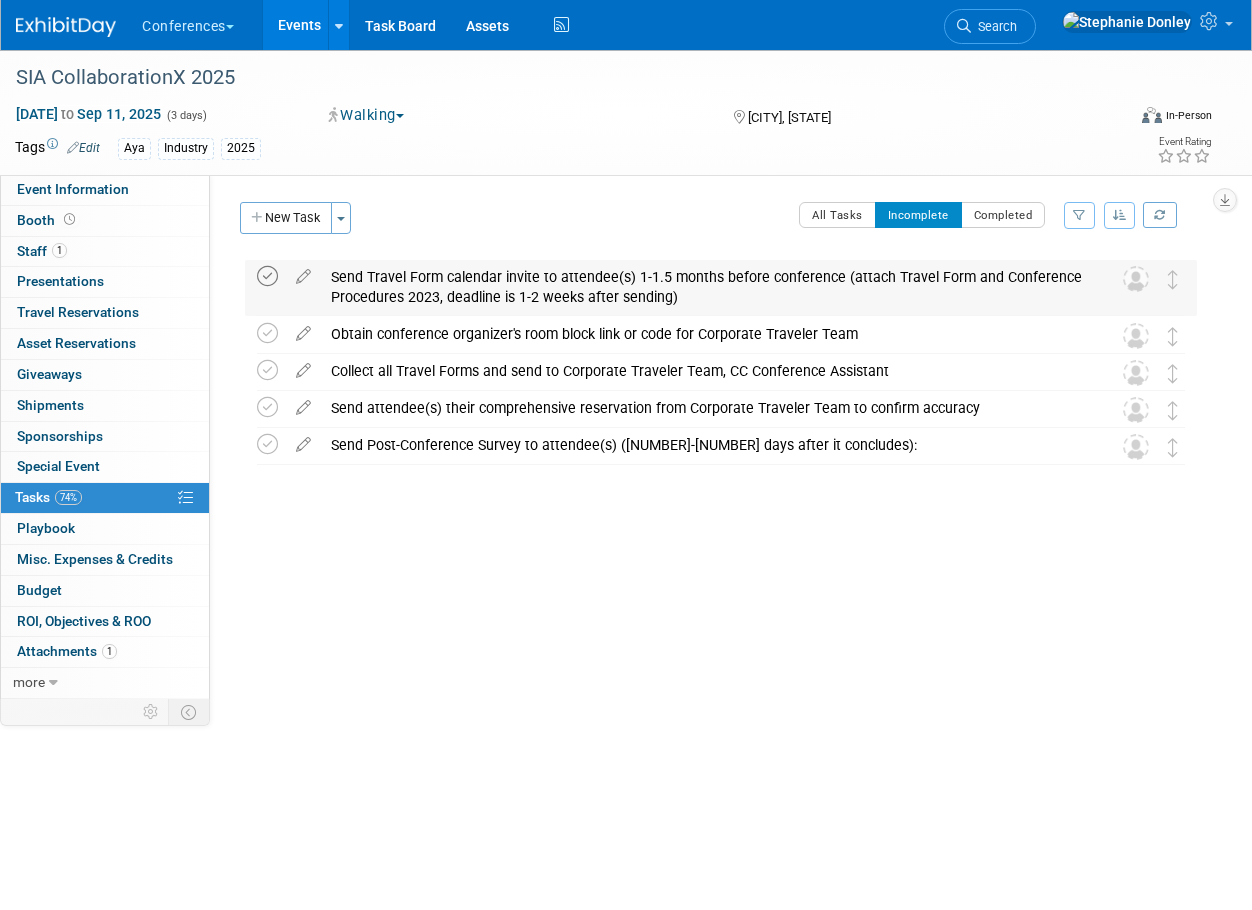click at bounding box center (267, 276) 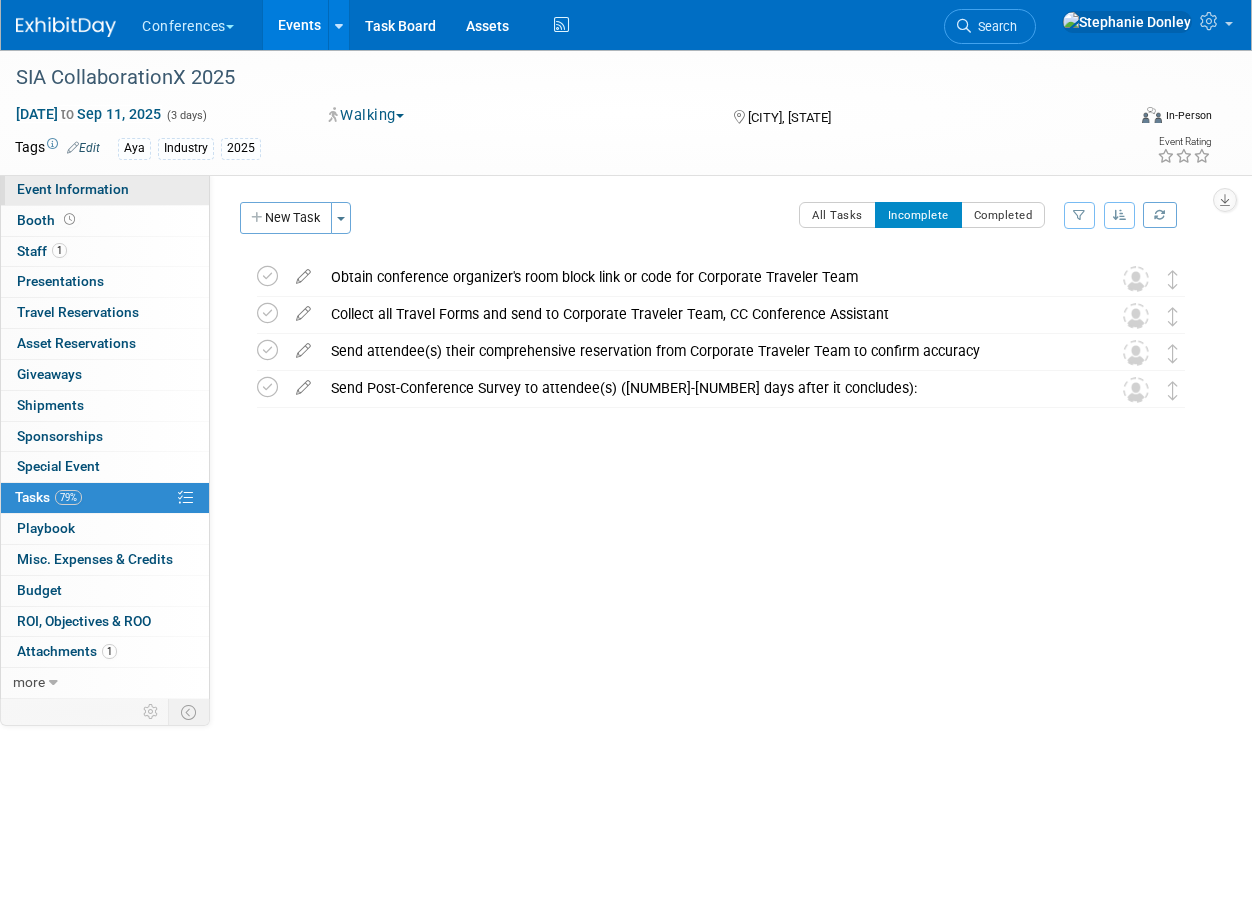 click on "Event Information" at bounding box center (73, 189) 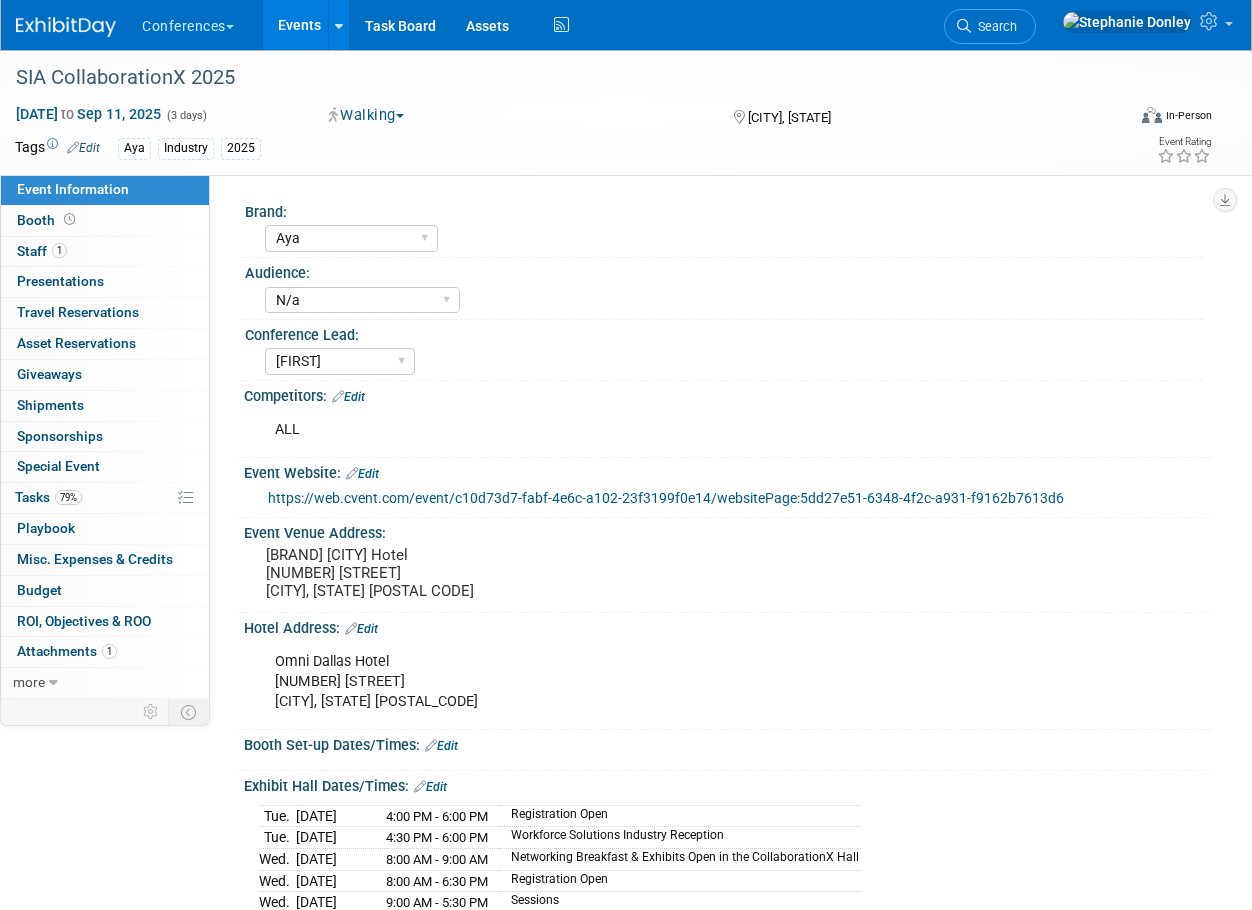 click on "Edit" at bounding box center (361, 629) 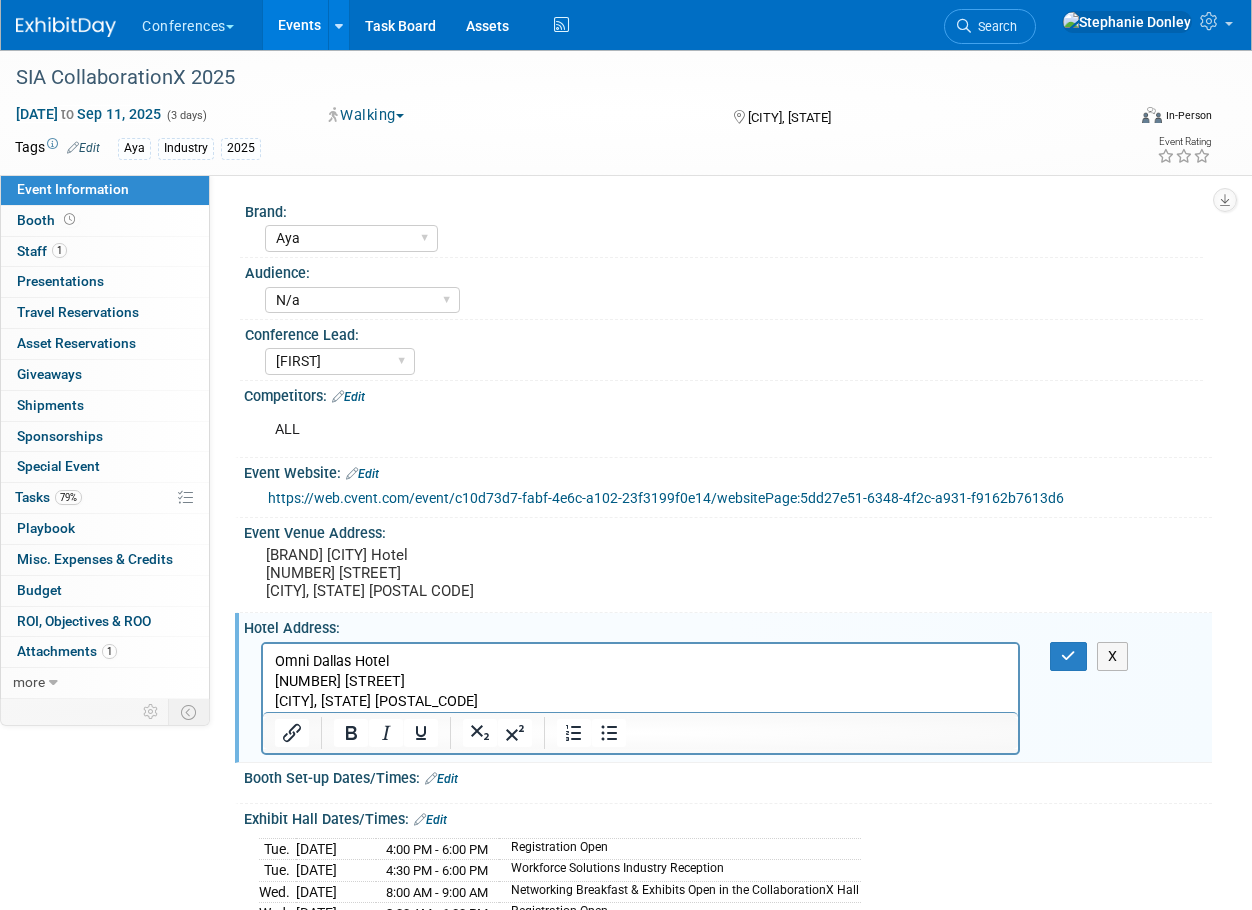 scroll, scrollTop: 0, scrollLeft: 0, axis: both 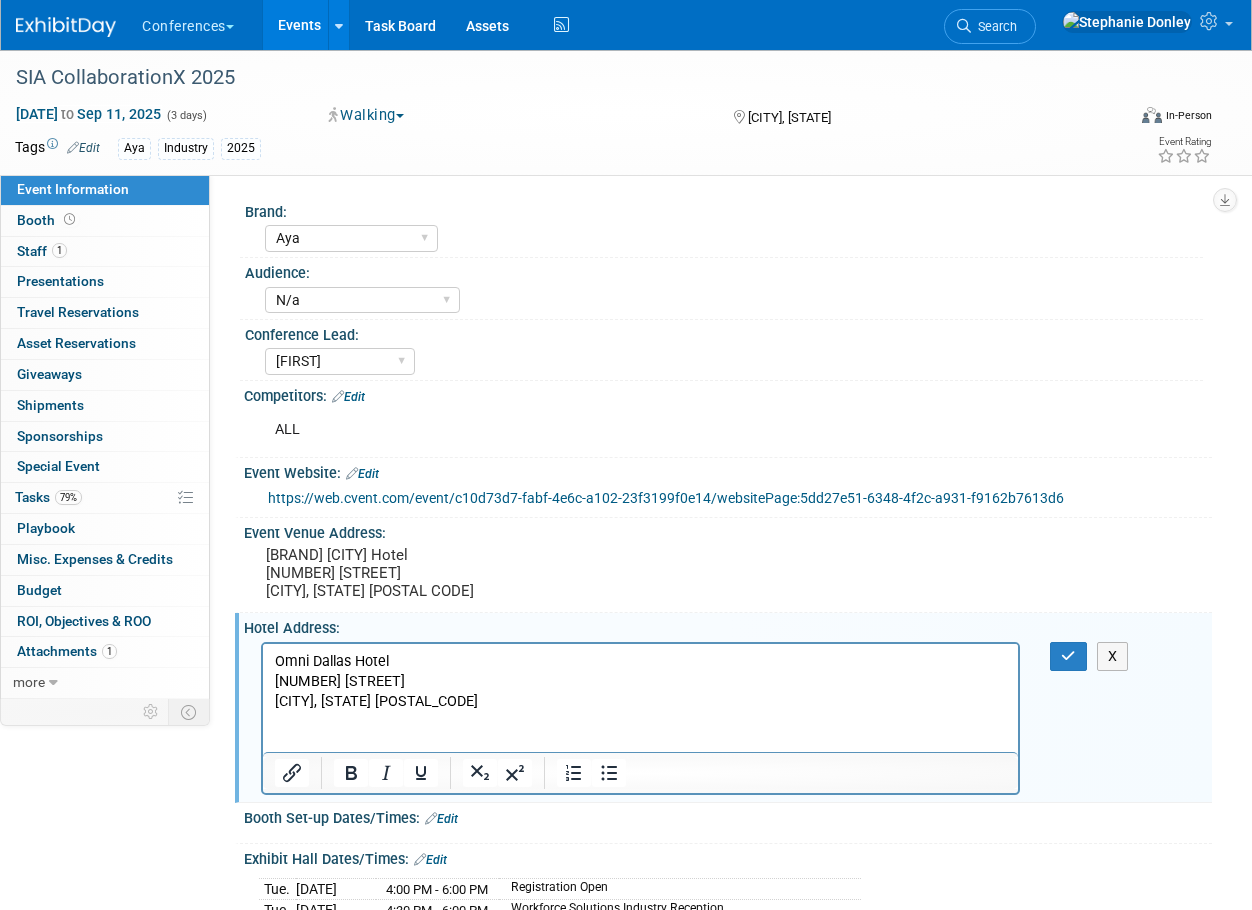 type 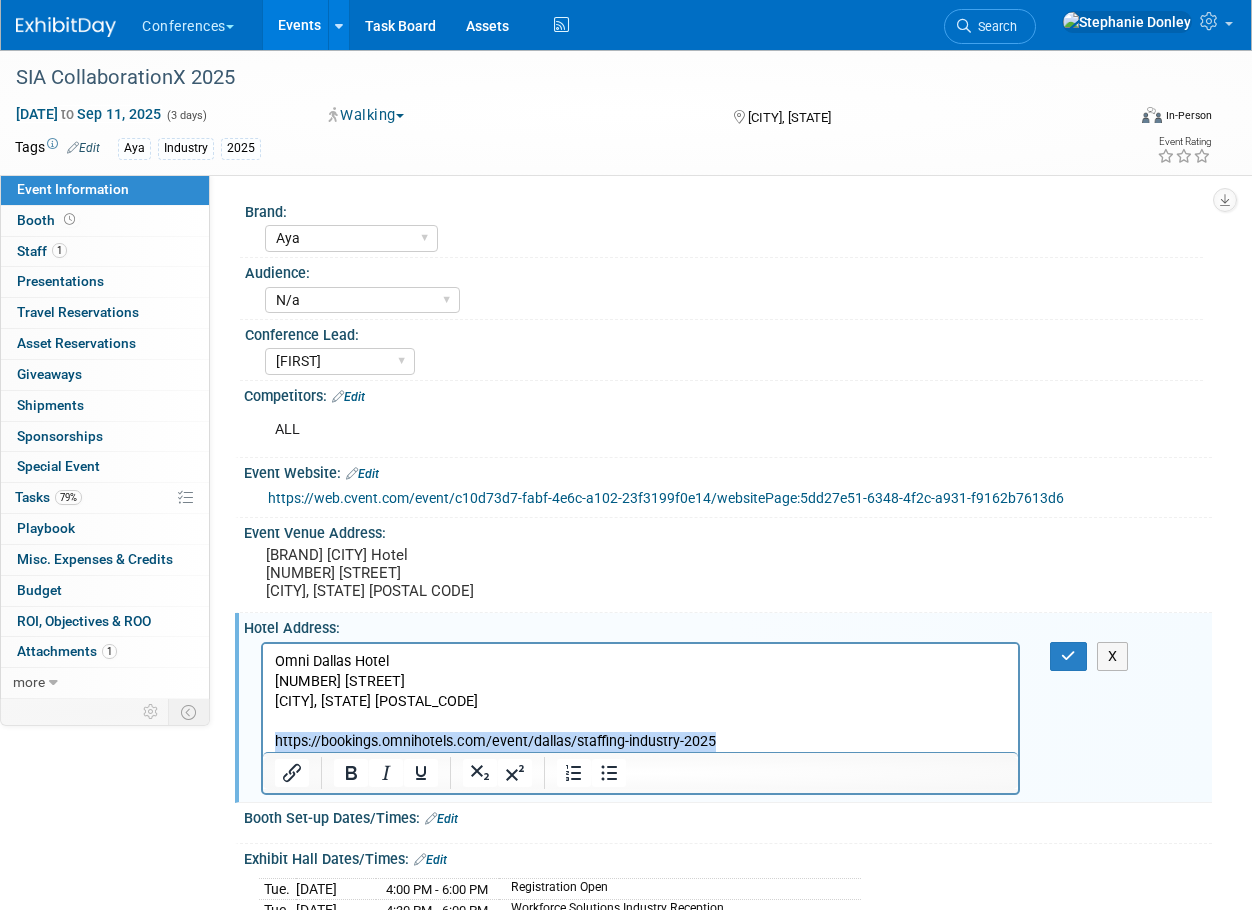 drag, startPoint x: 743, startPoint y: 740, endPoint x: 270, endPoint y: 737, distance: 473.00952 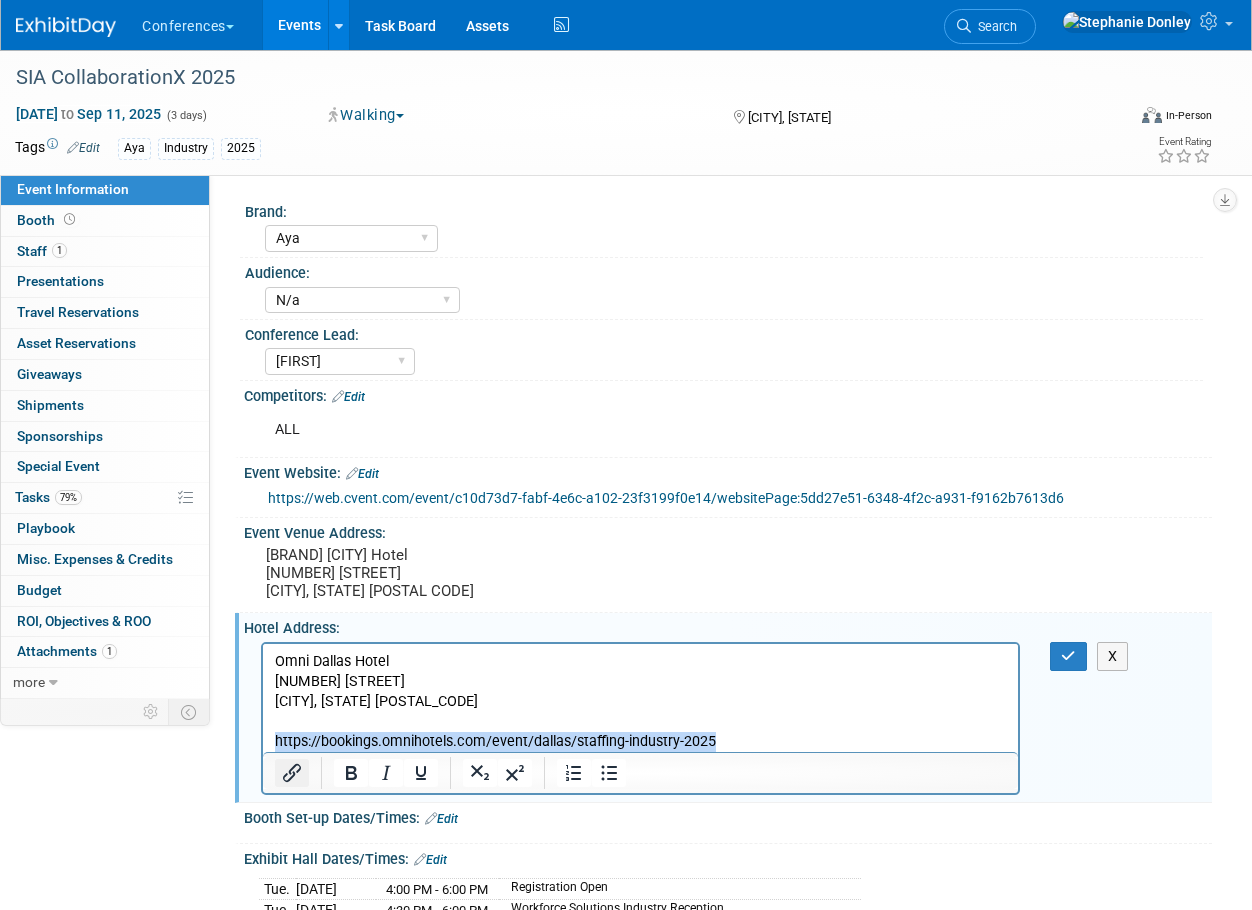 click 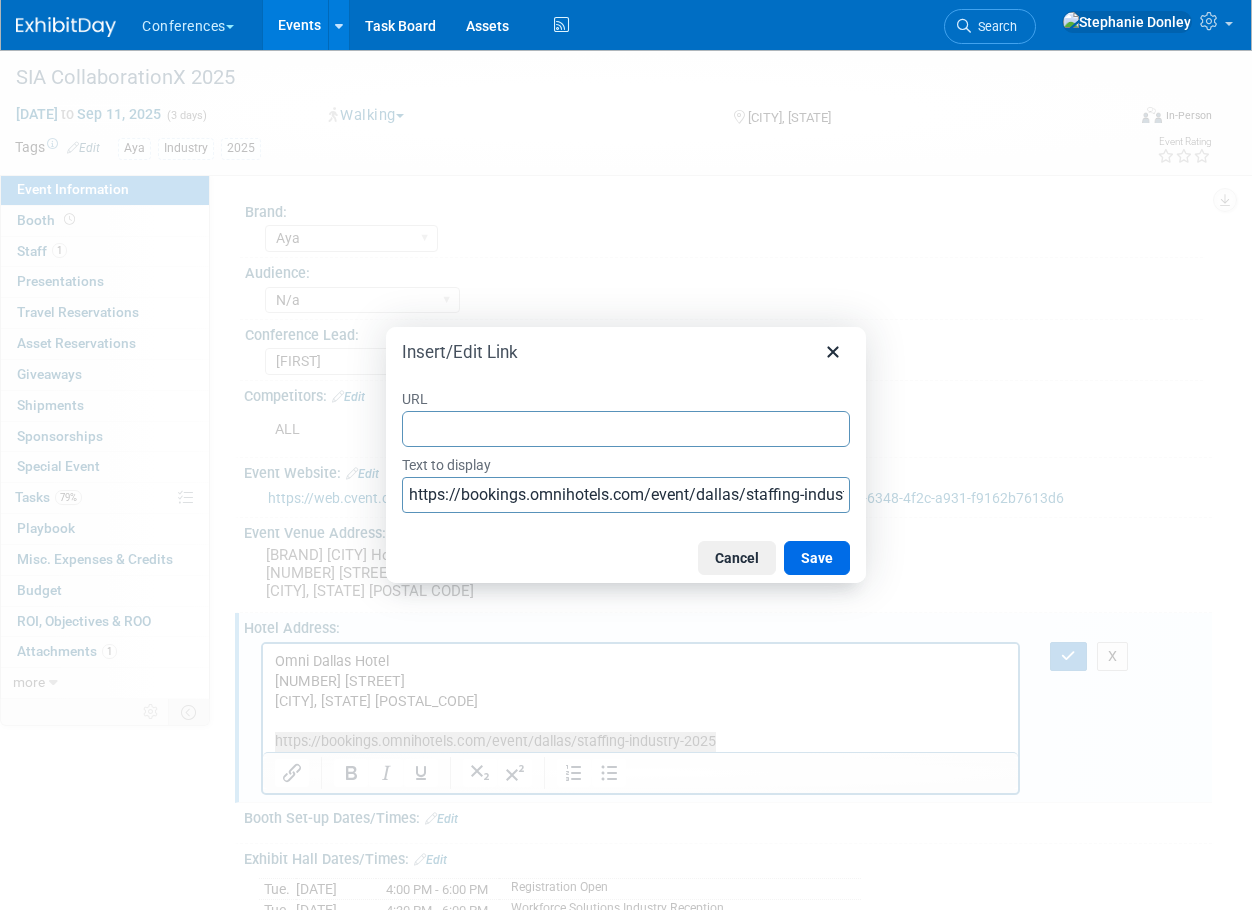 click on "URL" at bounding box center [626, 429] 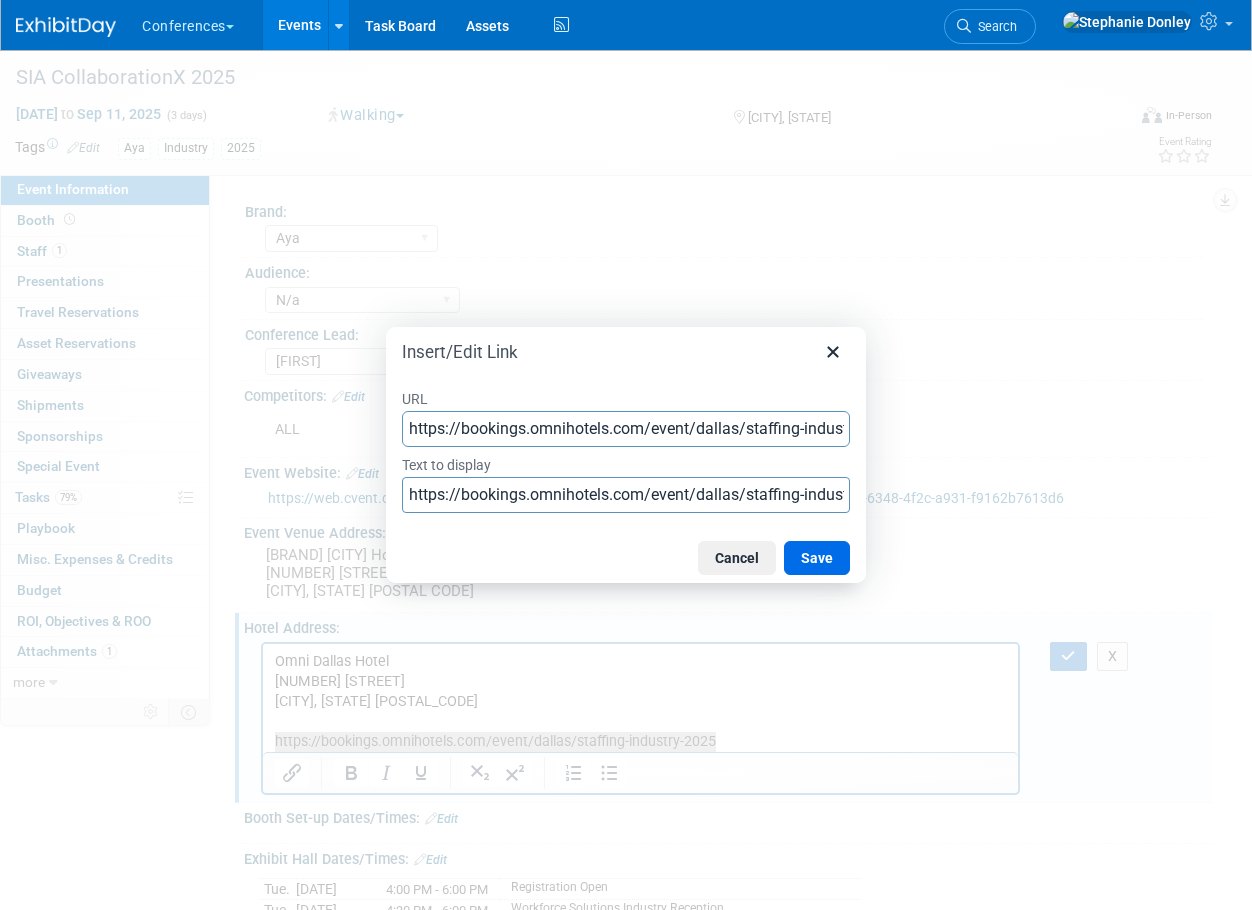 scroll, scrollTop: 0, scrollLeft: 58, axis: horizontal 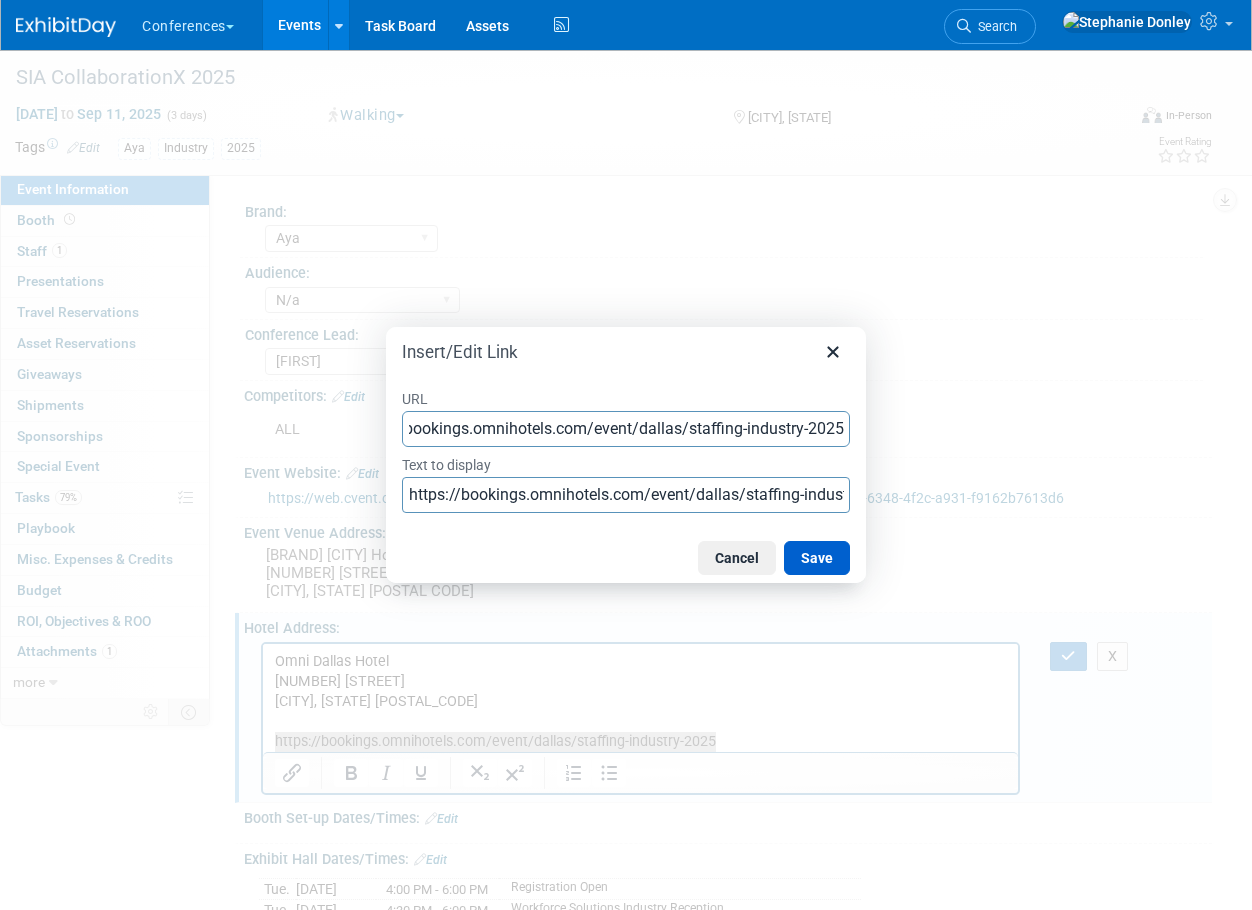 click on "Save" at bounding box center (817, 558) 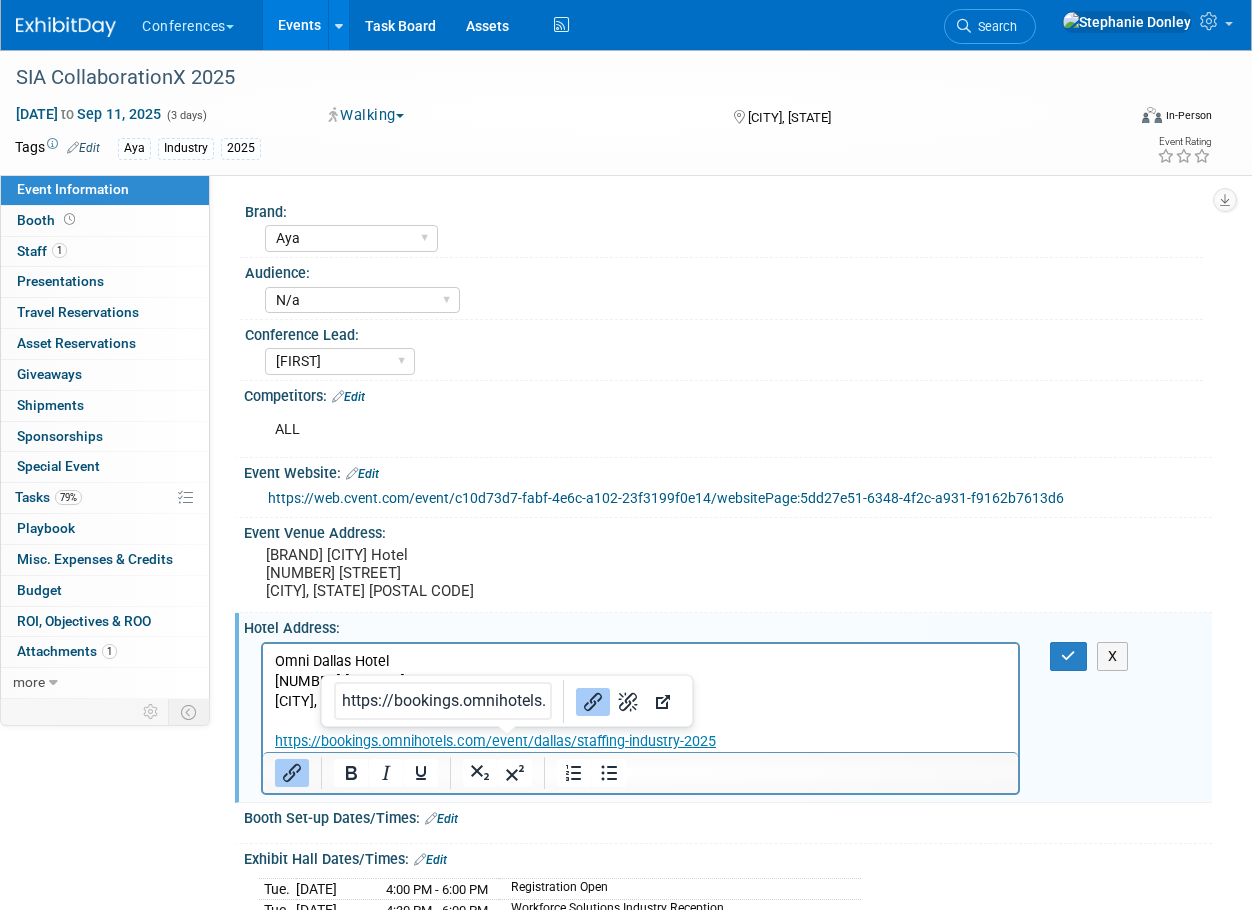 click at bounding box center [641, 721] 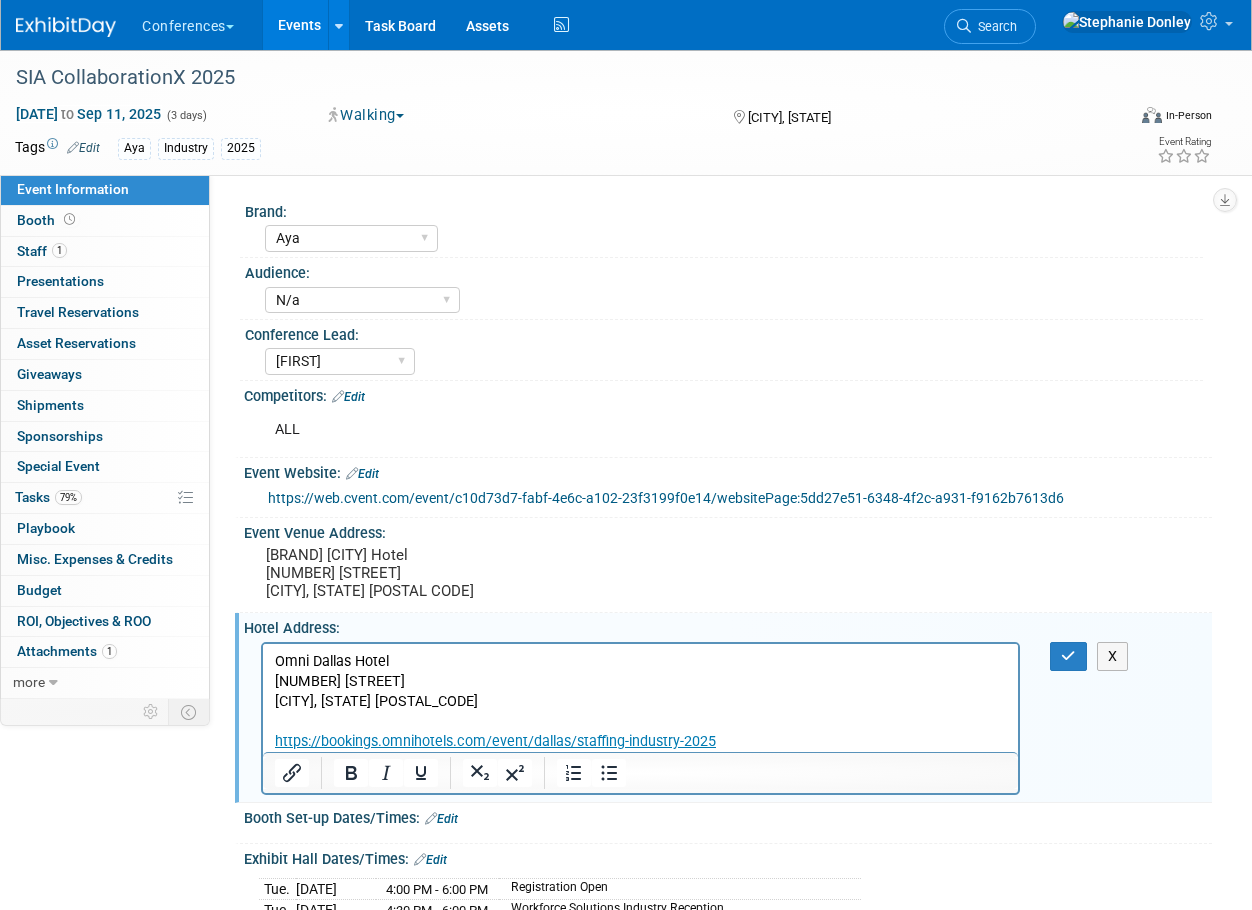 click on "https://bookings.omnihotels.com/event/dallas/staffing-industry-2025" at bounding box center (641, 741) 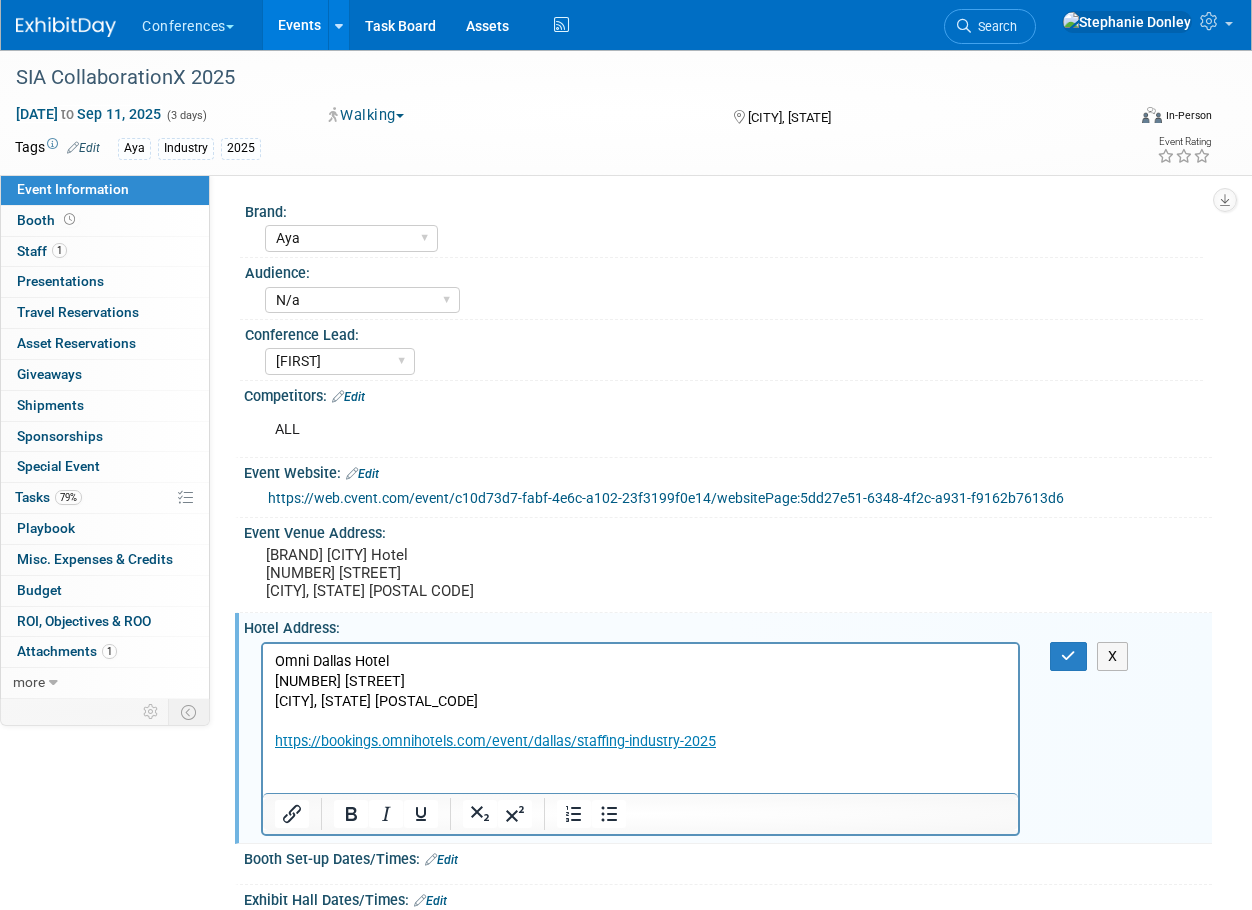 click at bounding box center (641, 781) 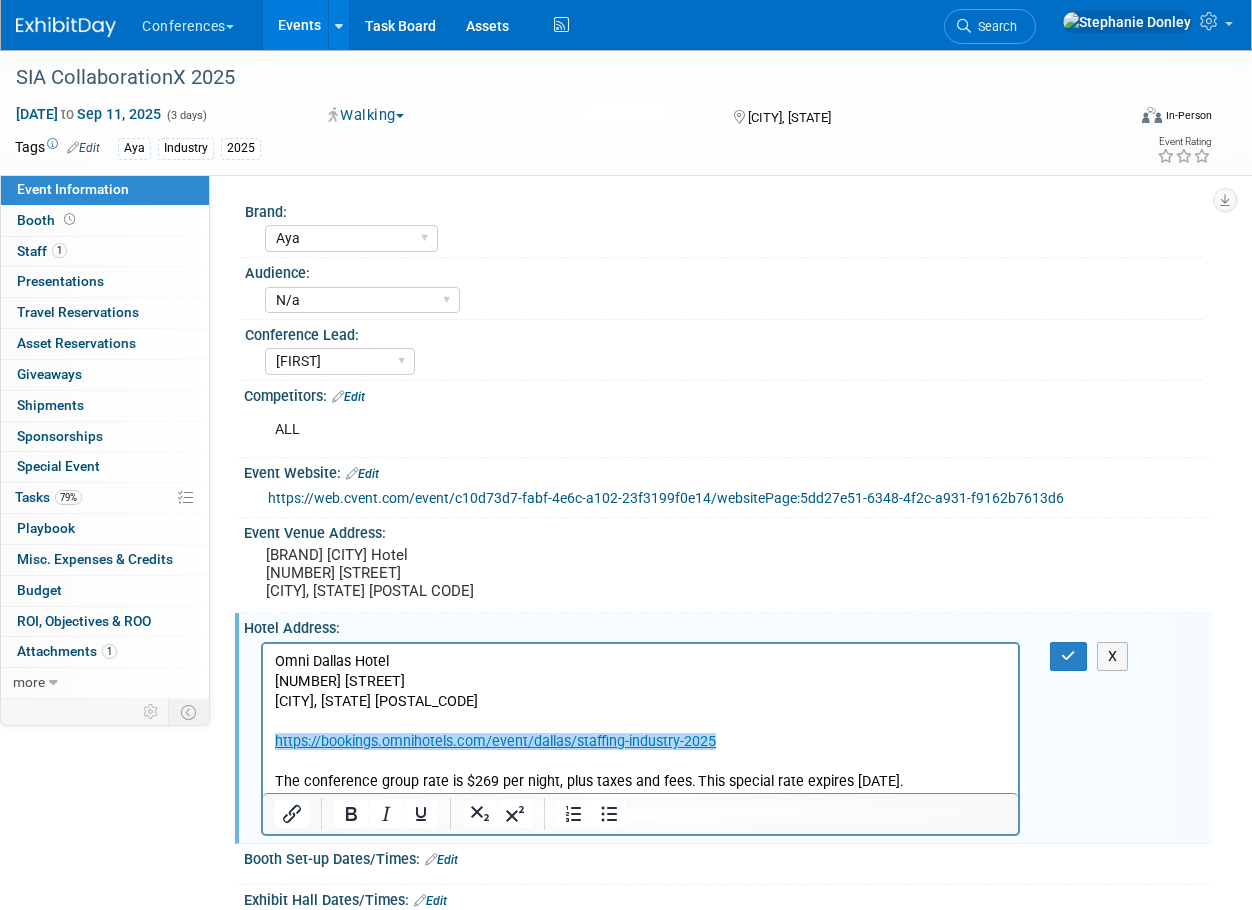 drag, startPoint x: 962, startPoint y: 777, endPoint x: 271, endPoint y: 738, distance: 692.09973 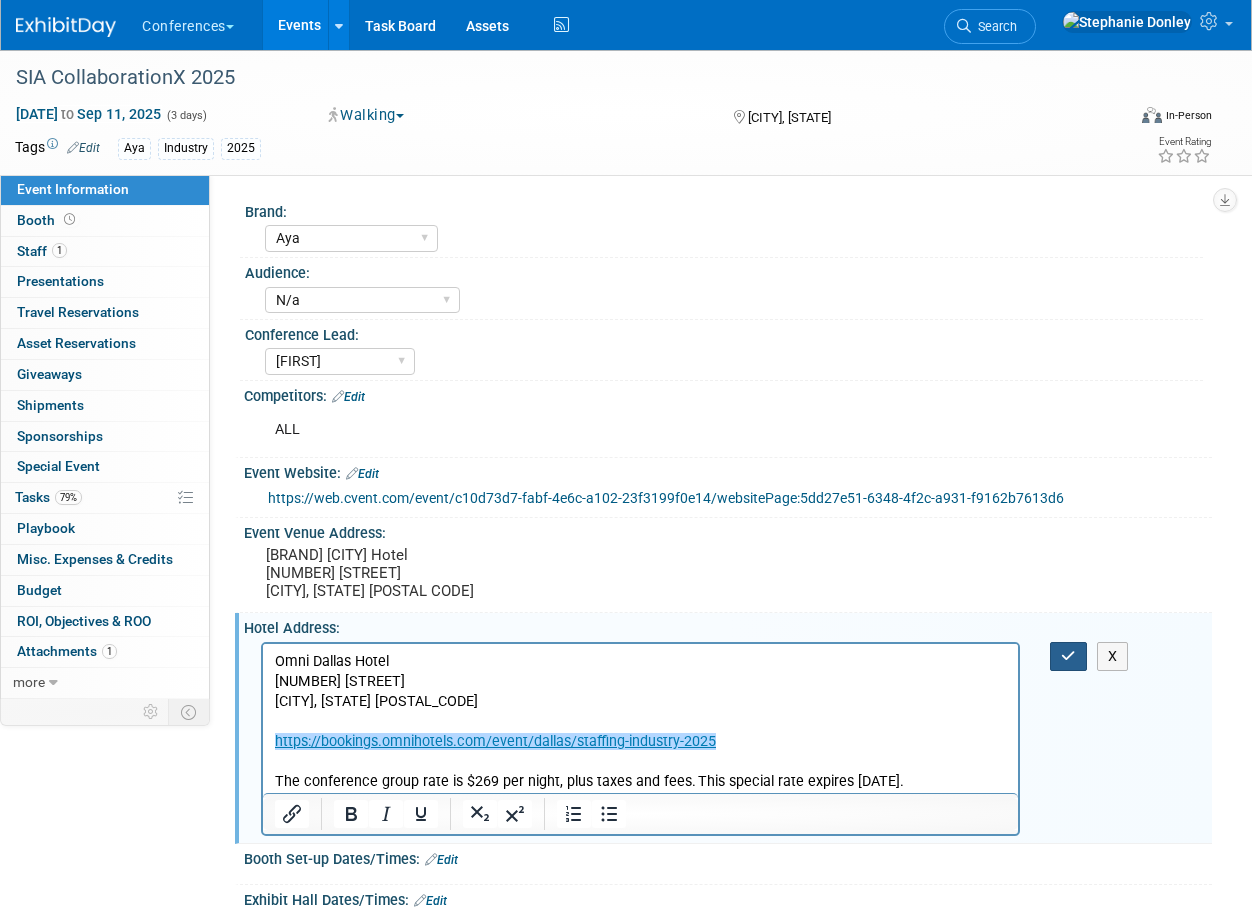 click at bounding box center (1068, 656) 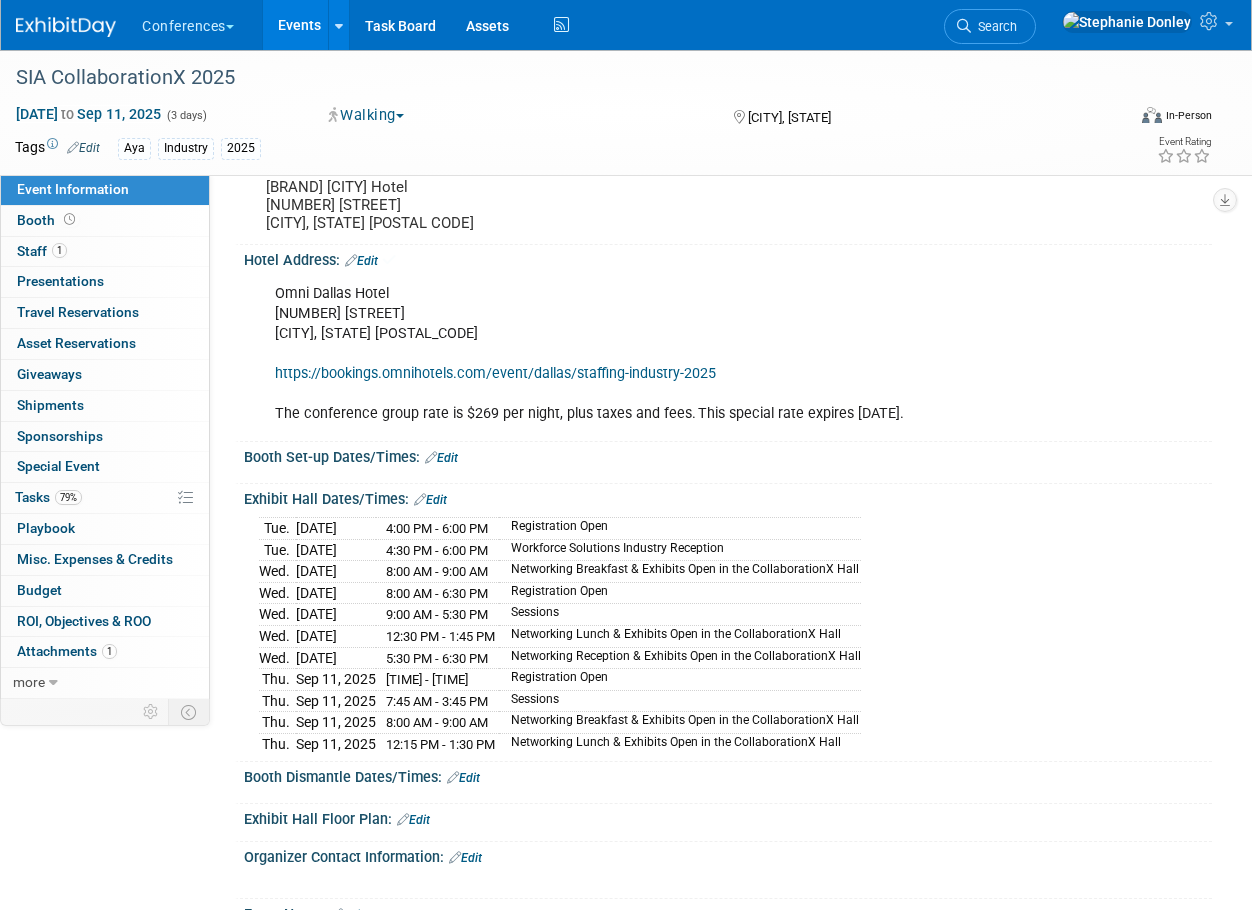 scroll, scrollTop: 371, scrollLeft: 0, axis: vertical 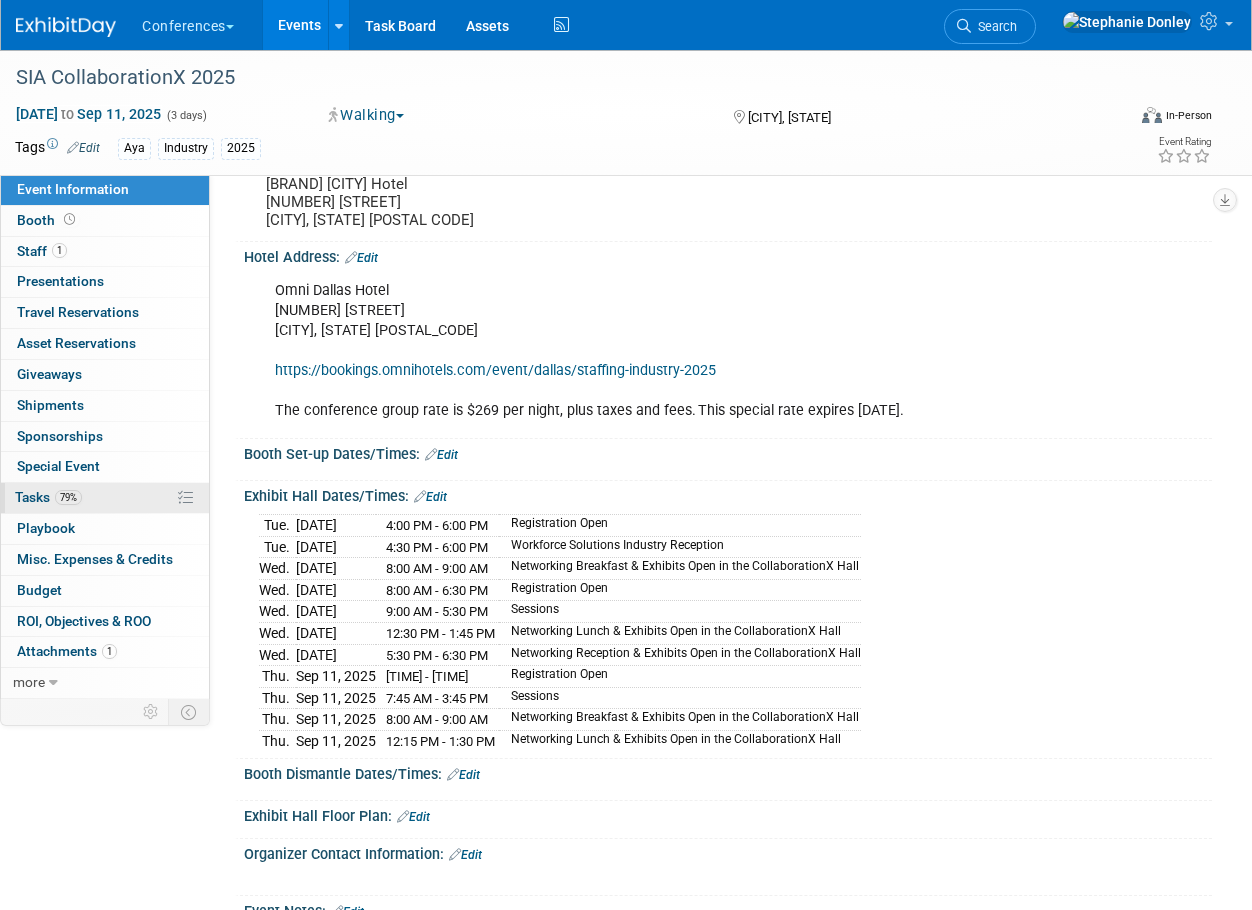 click on "79%
Tasks 79%" at bounding box center [105, 498] 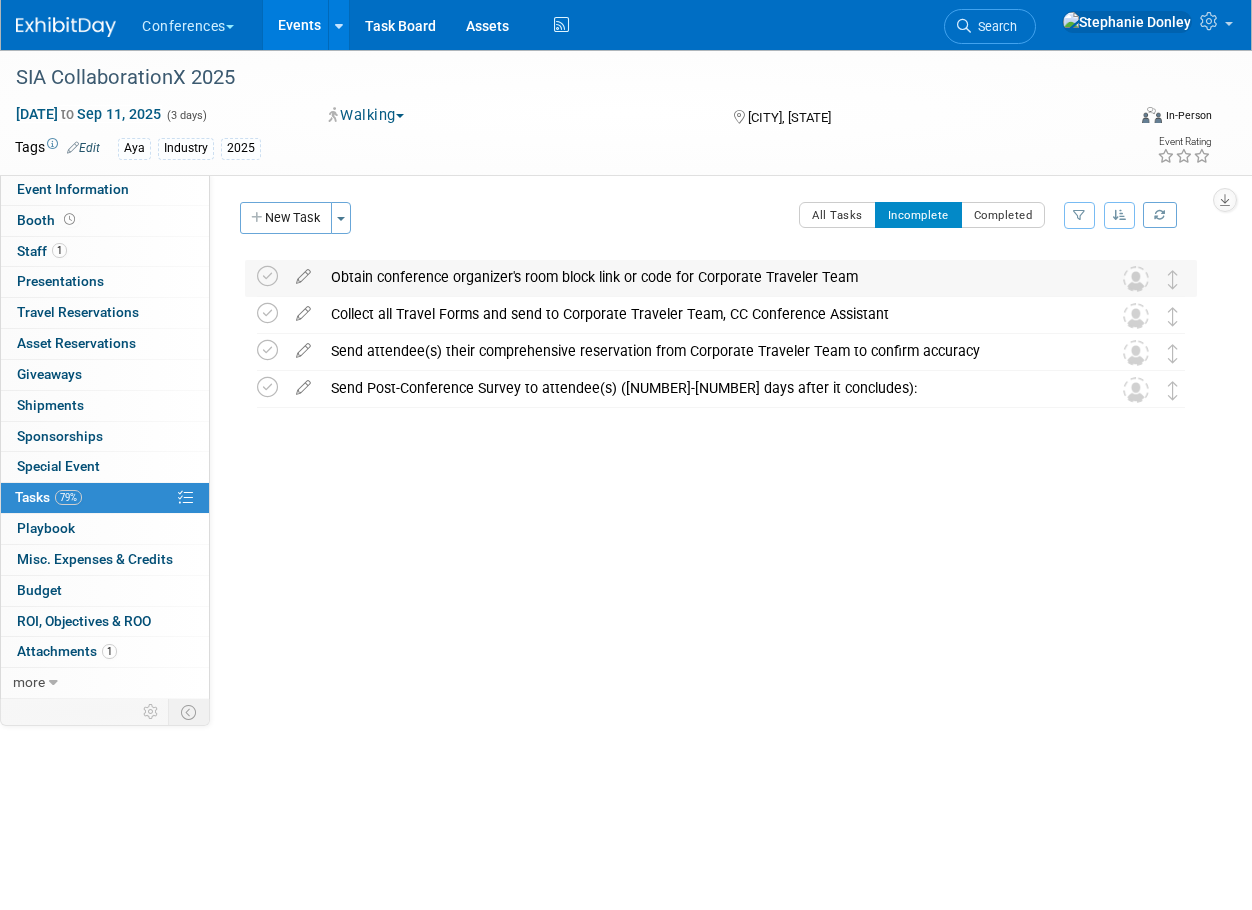 click on "Obtain conference organizer's room block link or code for Corporate Traveler Team" at bounding box center [702, 277] 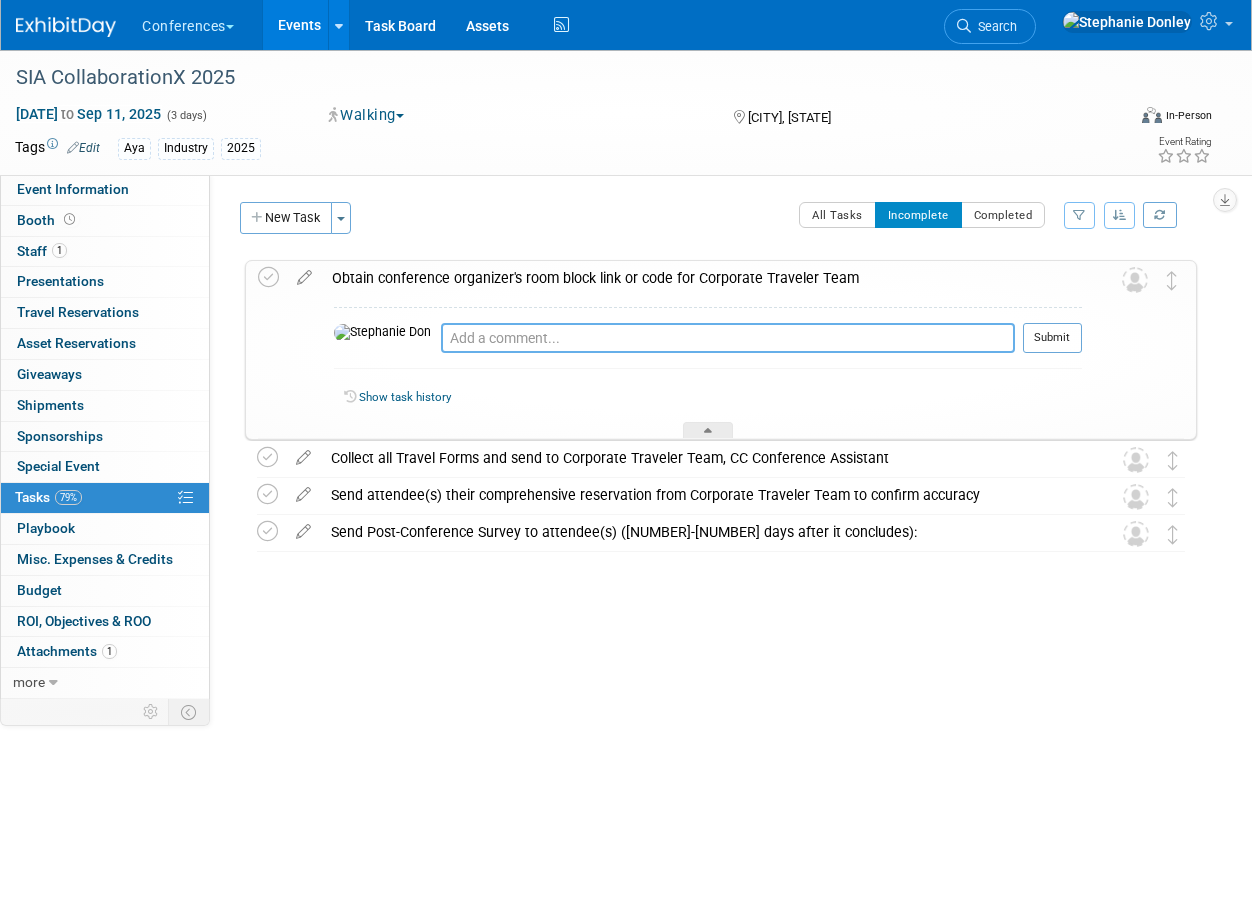 click at bounding box center (728, 338) 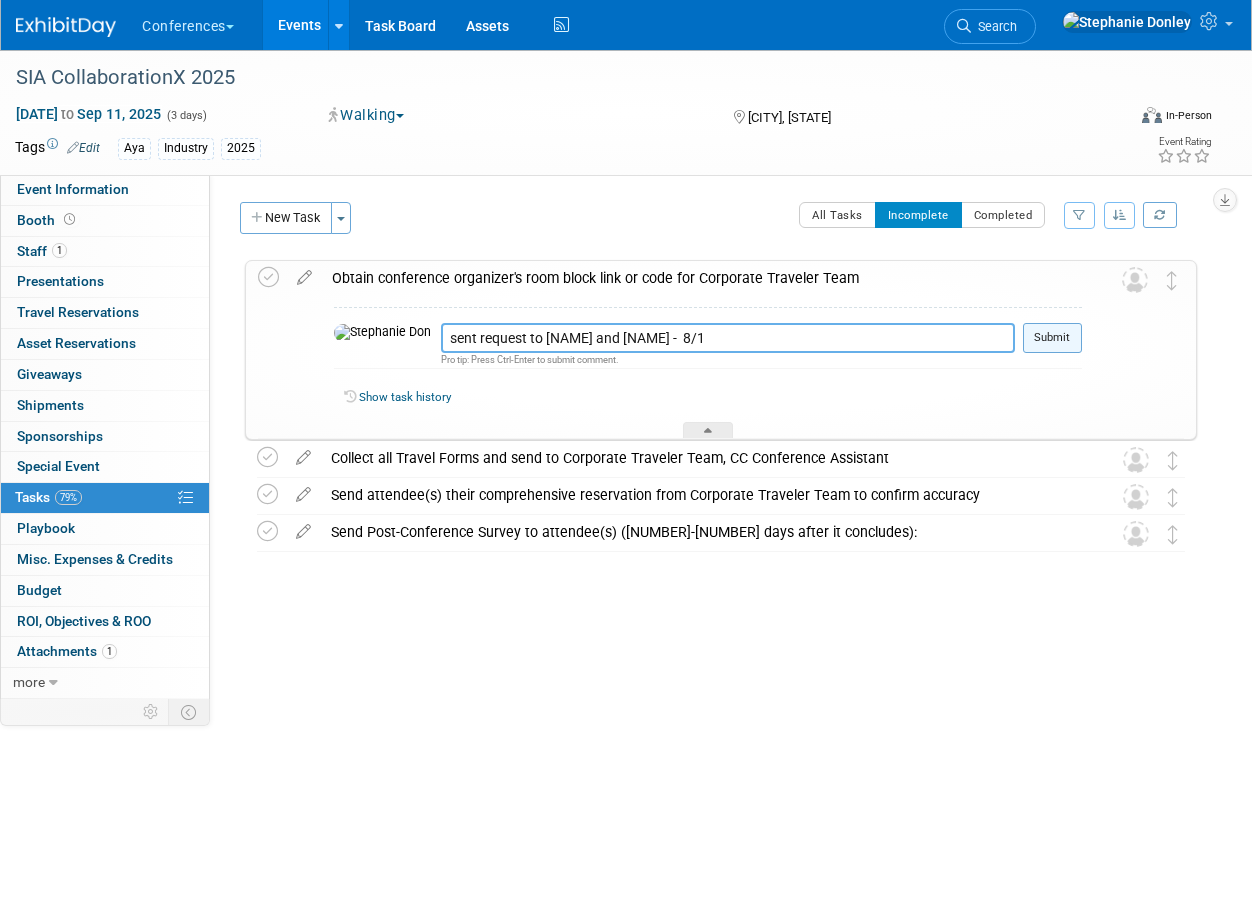 type on "sent request to [NAME] and [NAME] -  8/1" 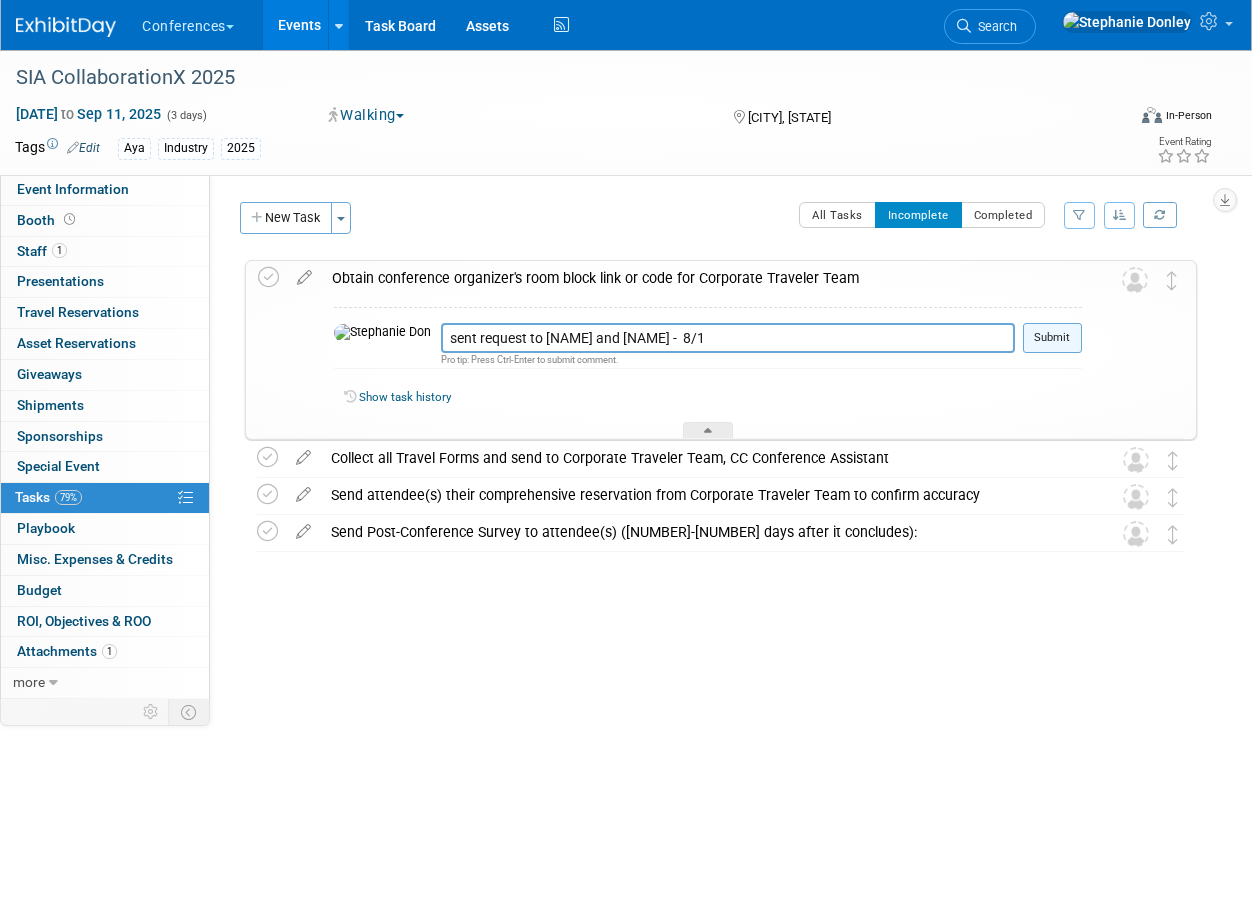 click on "Submit" at bounding box center (1052, 338) 